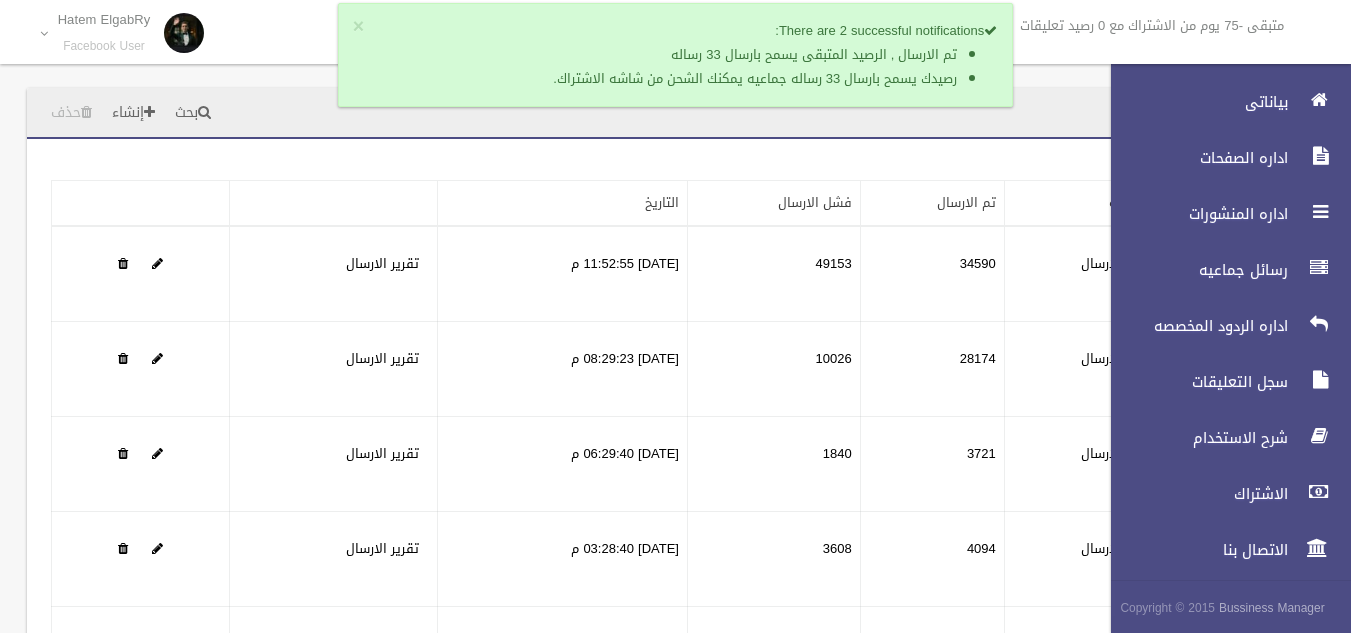 scroll, scrollTop: 0, scrollLeft: 0, axis: both 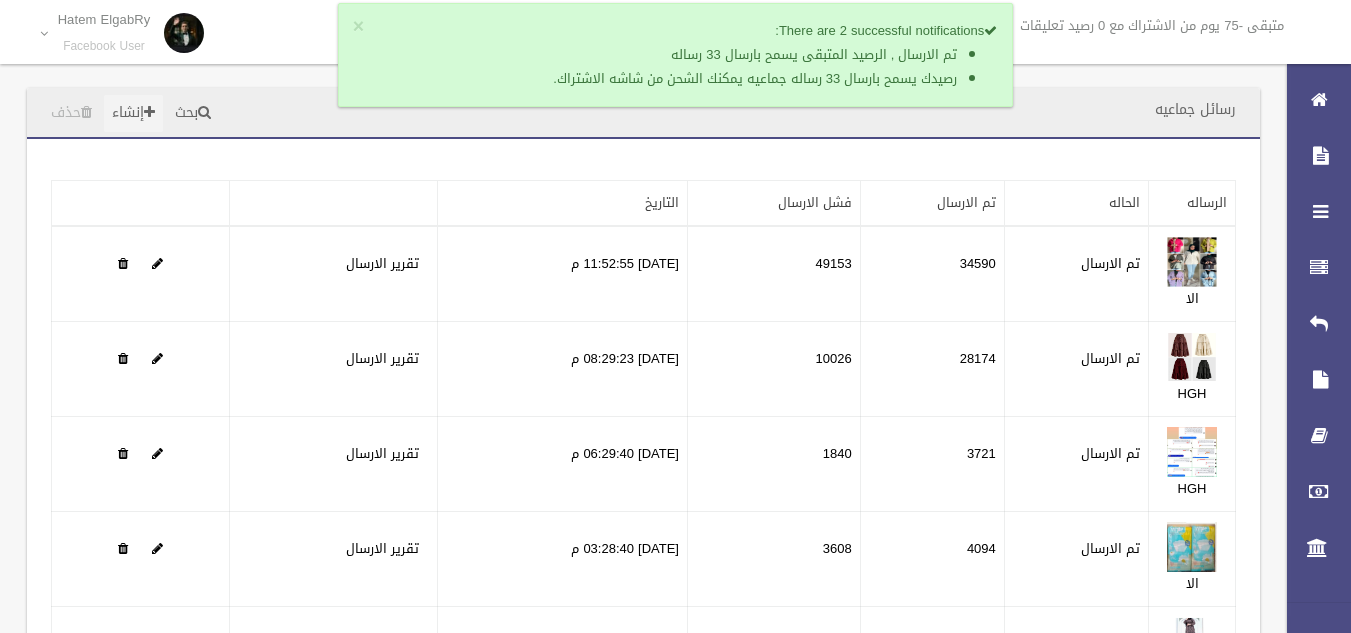 click on "إنشاء" at bounding box center (133, 113) 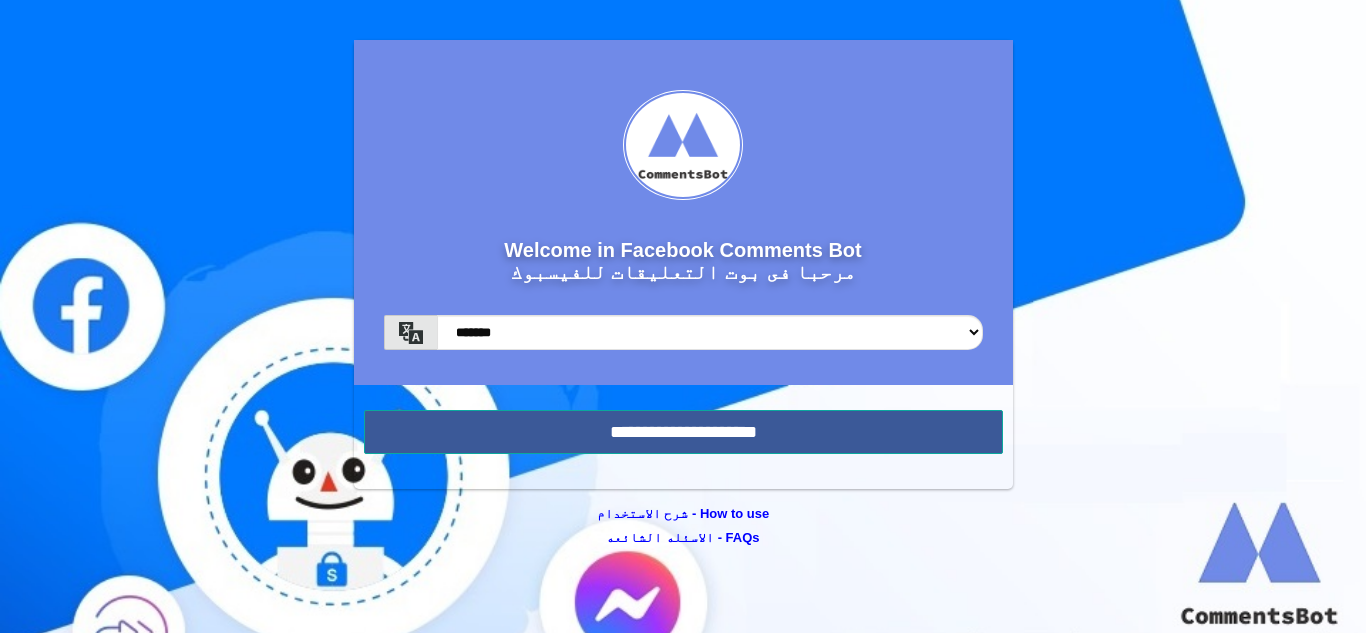 scroll, scrollTop: 0, scrollLeft: 0, axis: both 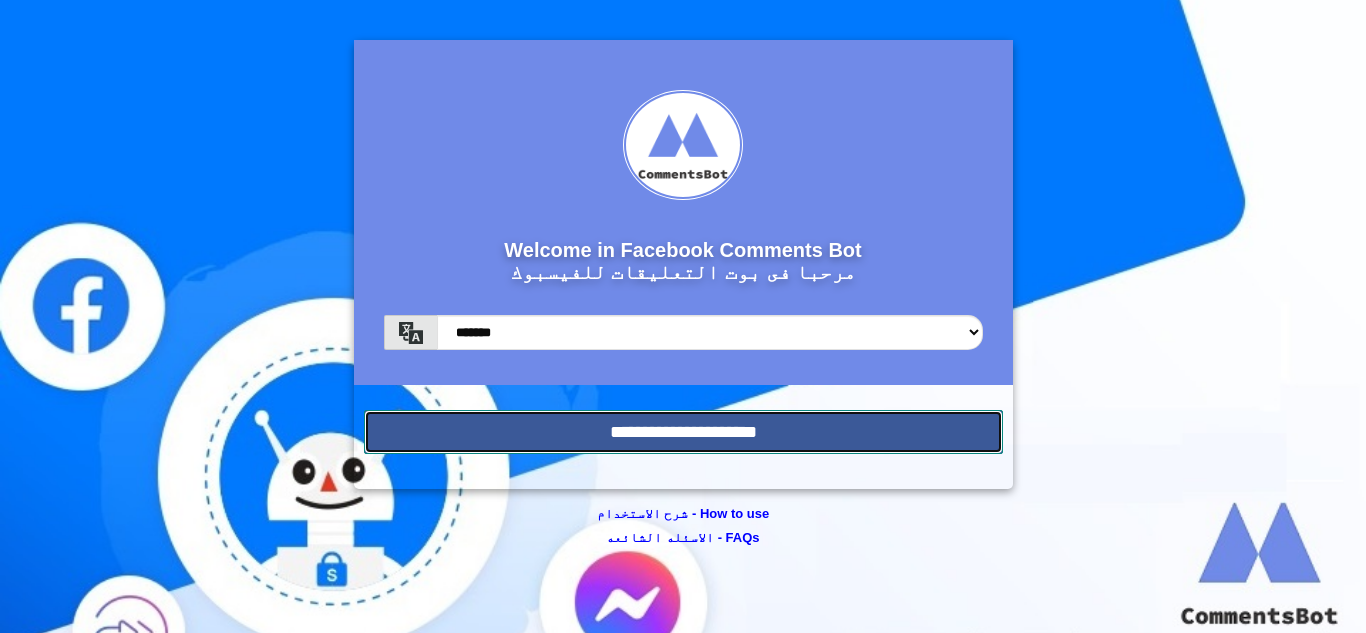 click on "**********" at bounding box center (683, 432) 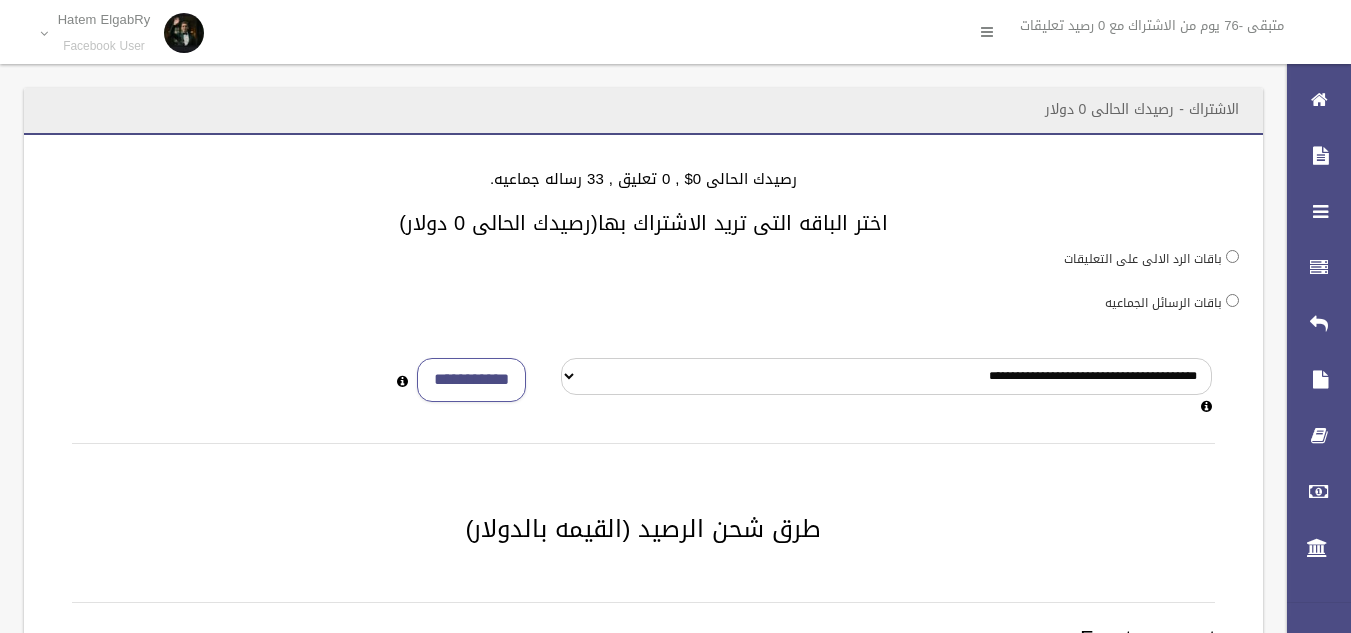 scroll, scrollTop: 0, scrollLeft: 0, axis: both 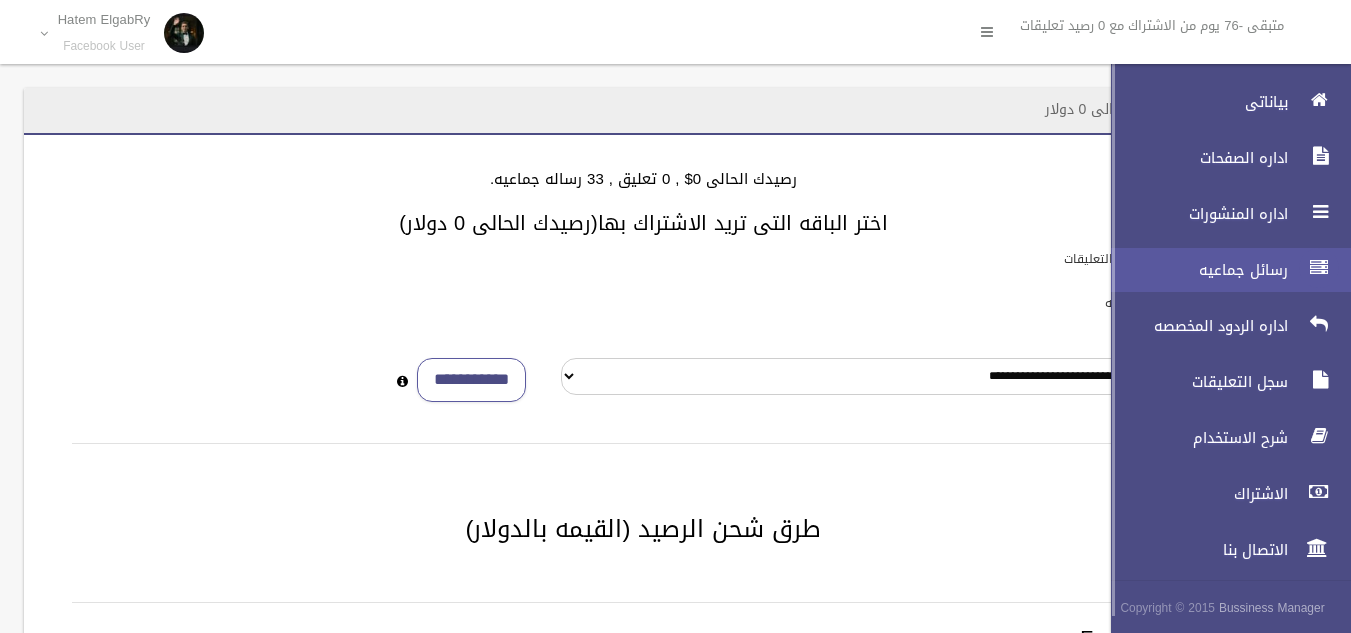 click at bounding box center [1319, 268] 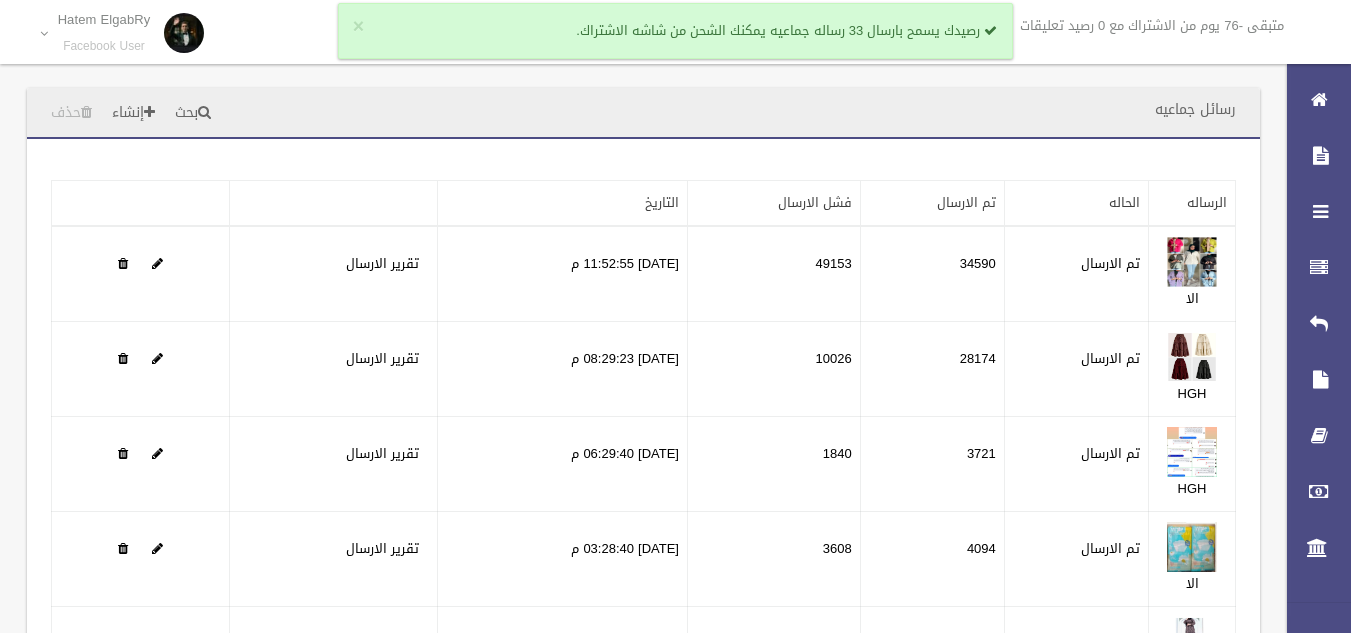 scroll, scrollTop: 0, scrollLeft: 0, axis: both 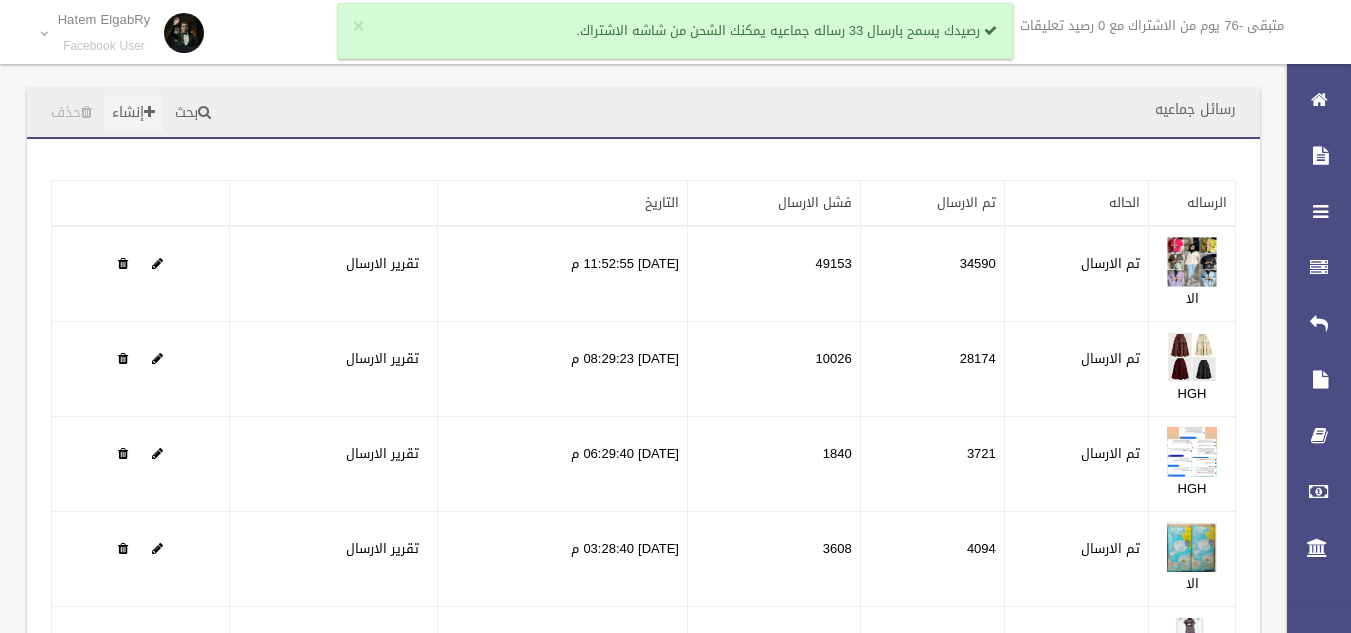 click on "إنشاء" at bounding box center (133, 113) 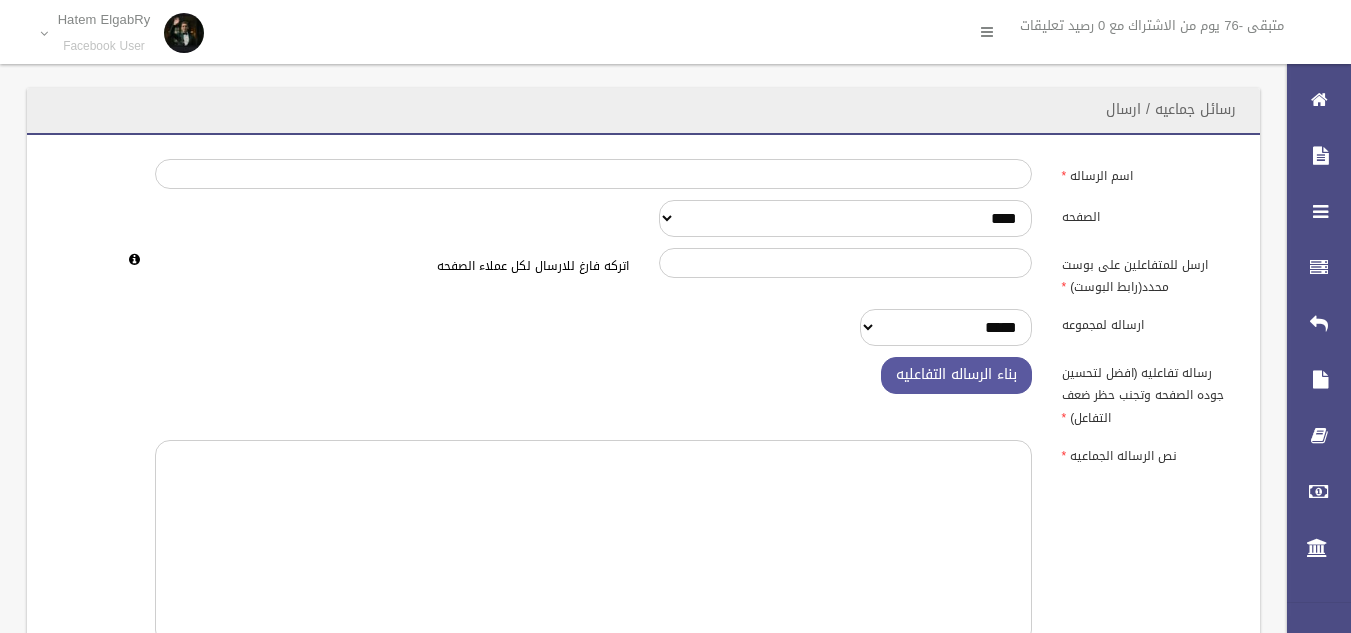 scroll, scrollTop: 0, scrollLeft: 0, axis: both 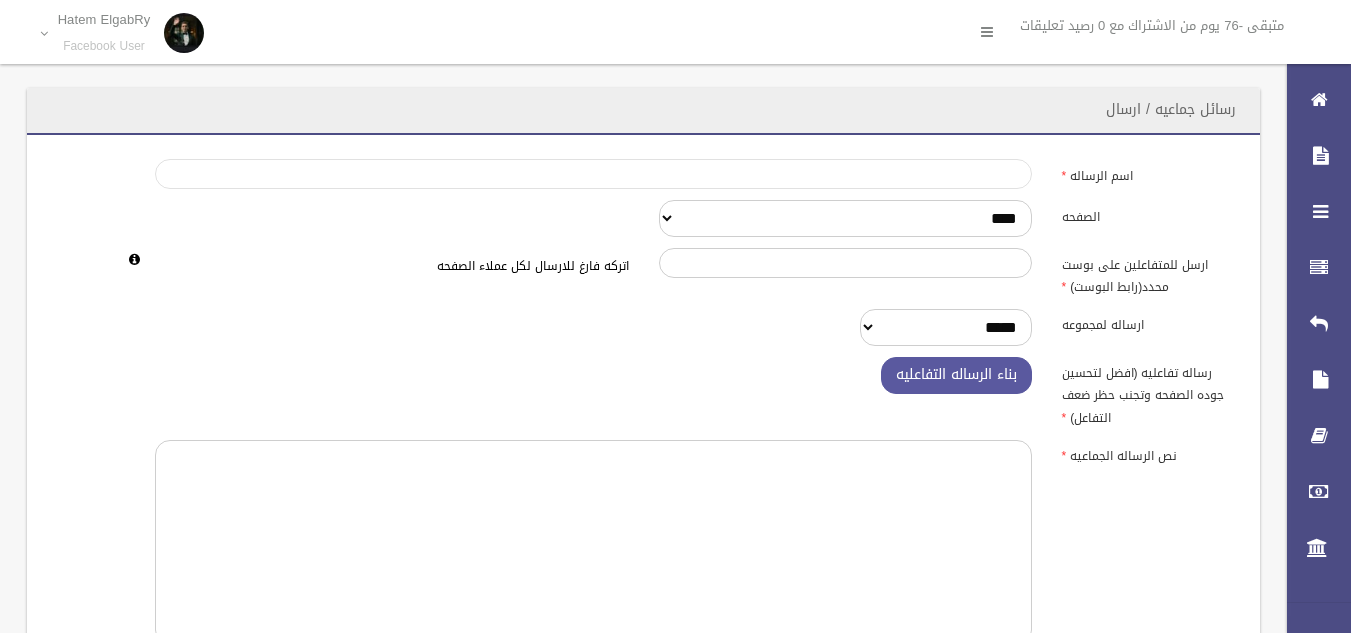 click on "اسم الرساله" at bounding box center [593, 174] 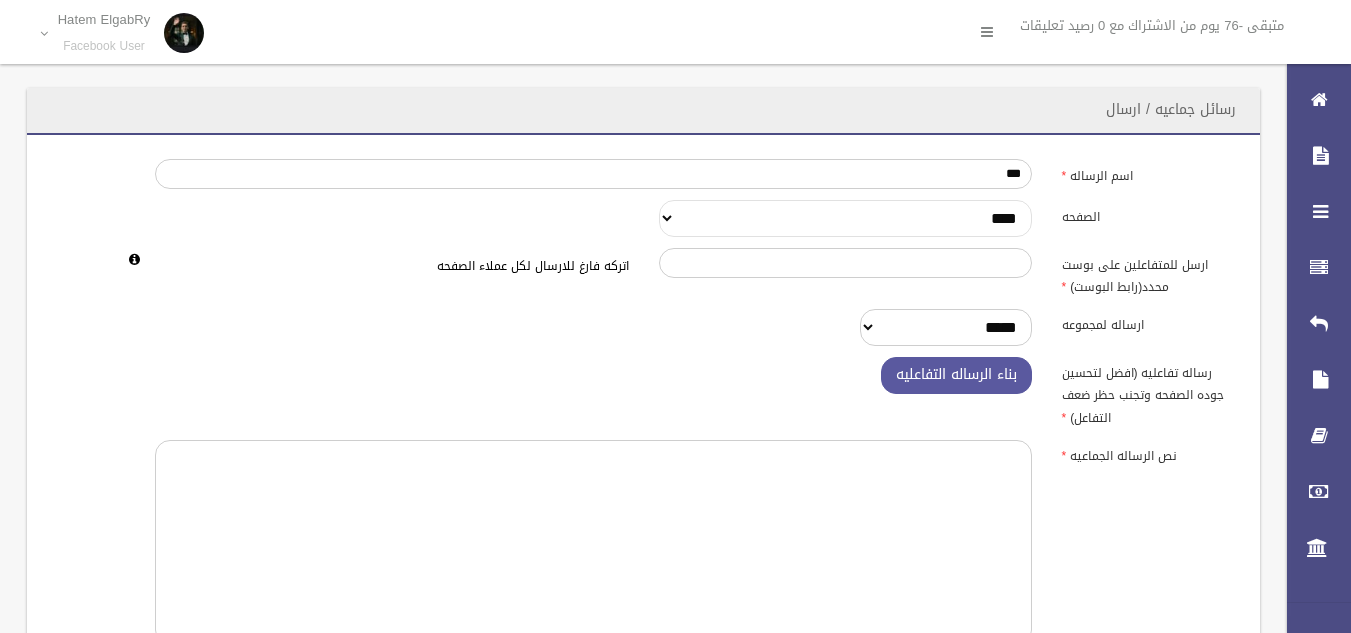 click on "**********" at bounding box center (845, 218) 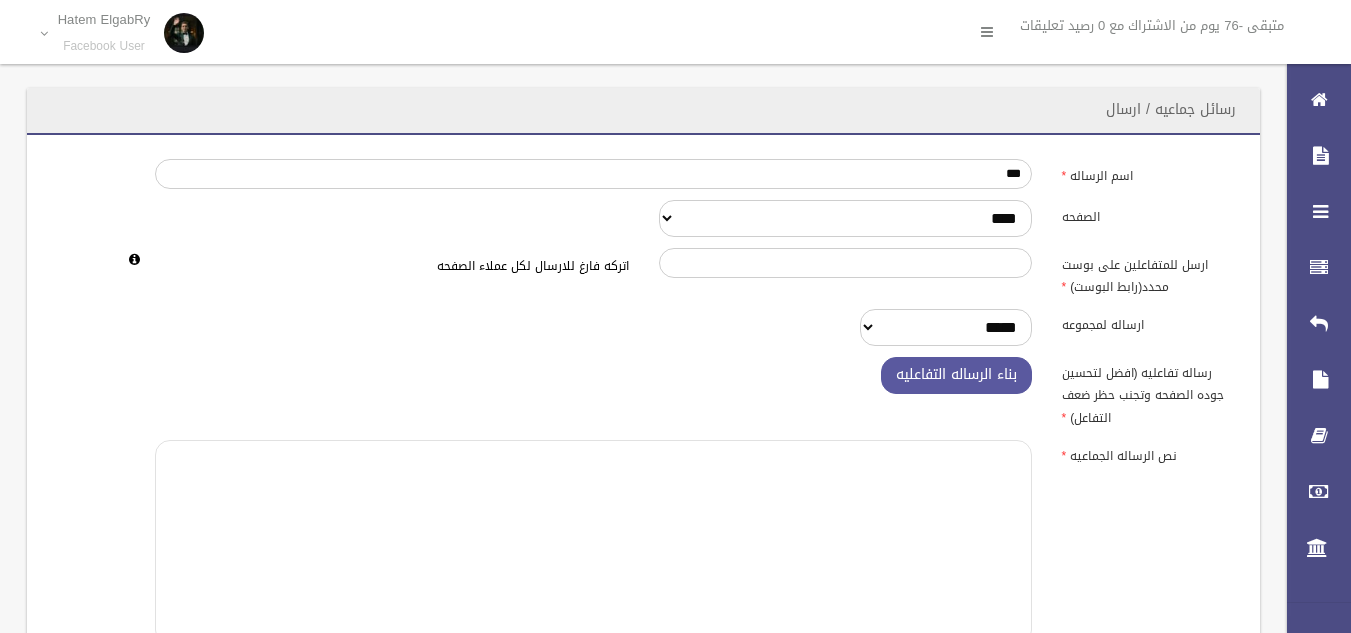 paste on "**********" 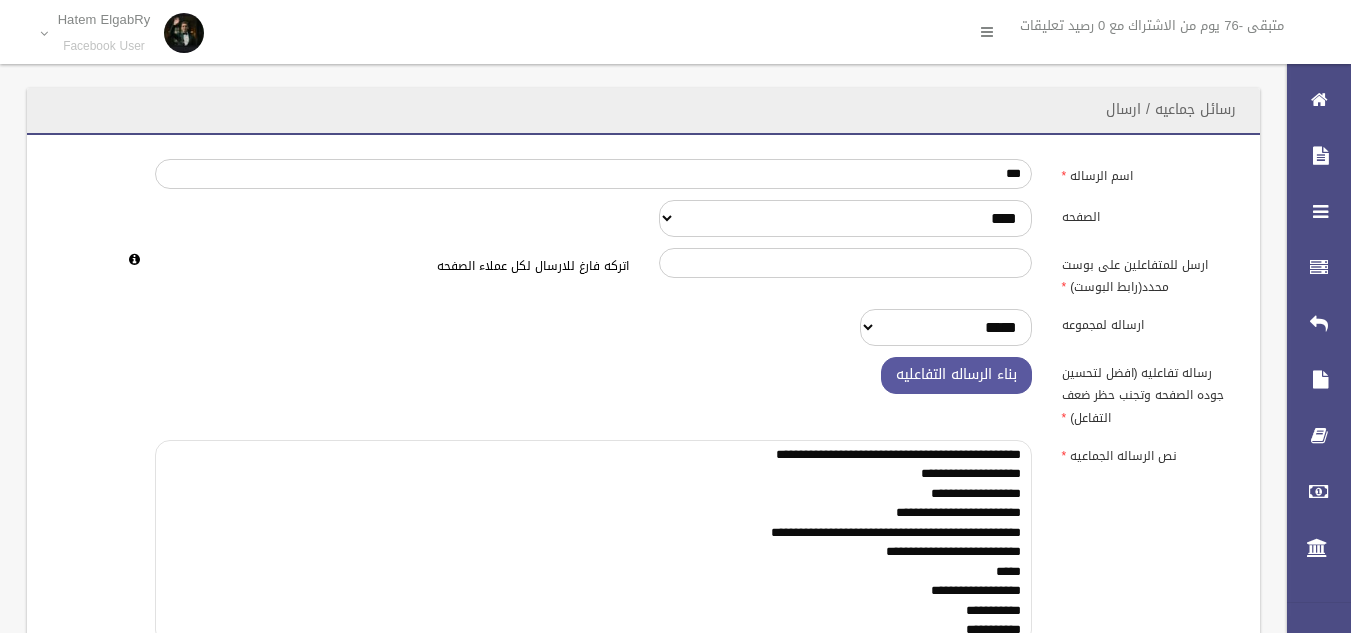 click on "**********" at bounding box center (593, 542) 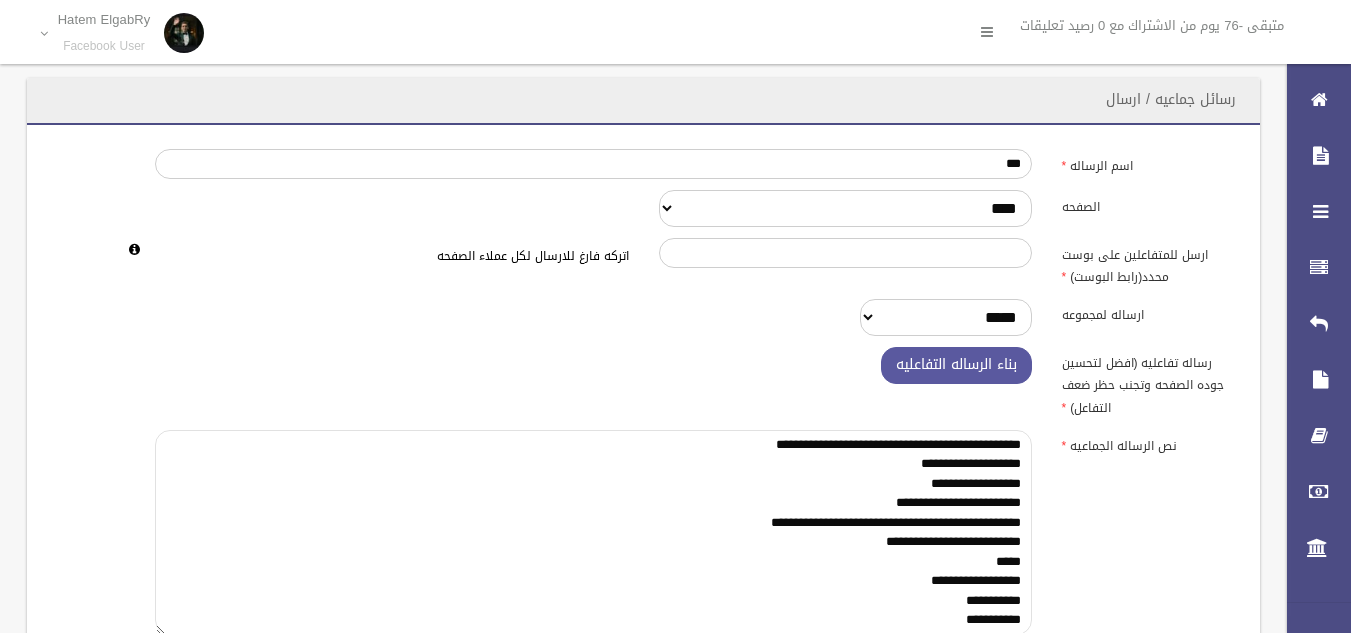 type on "**********" 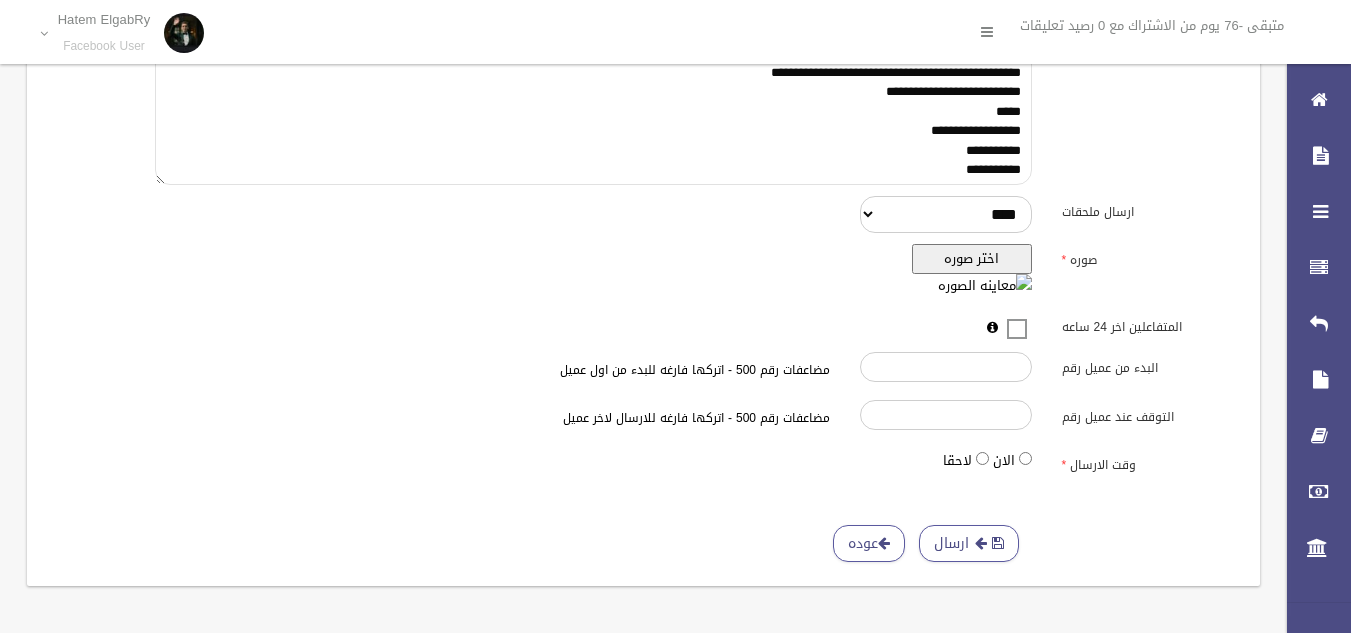 scroll, scrollTop: 461, scrollLeft: 0, axis: vertical 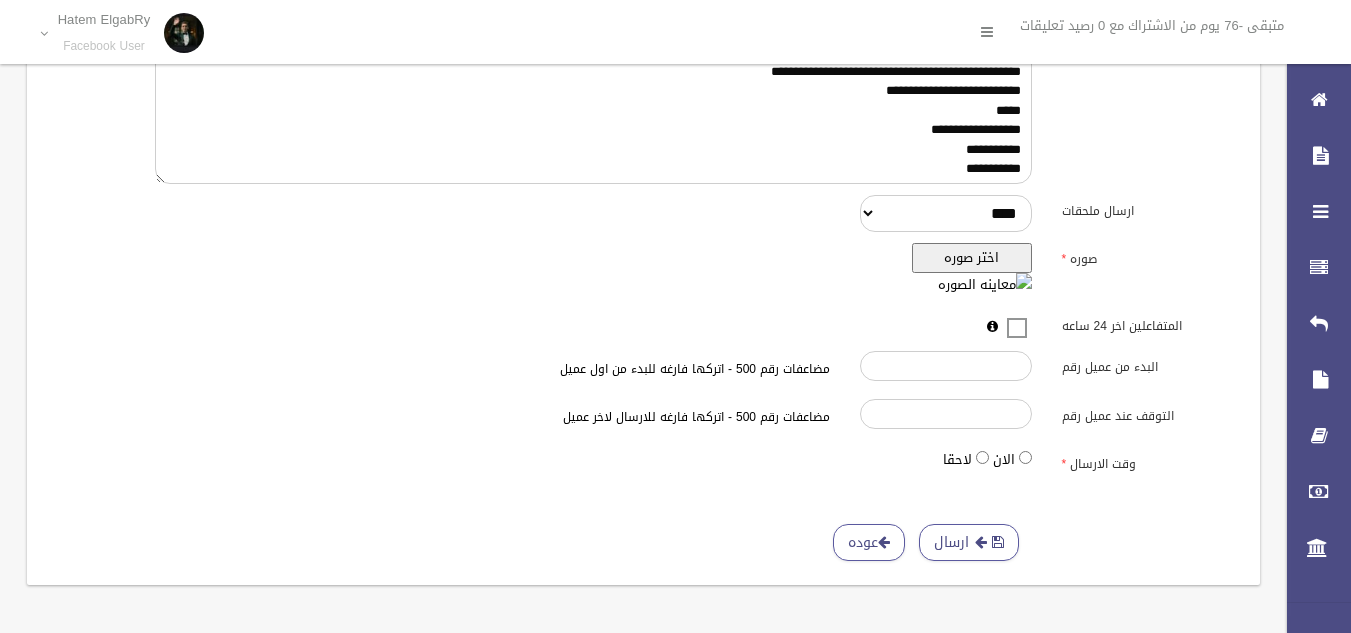 click at bounding box center [985, 285] 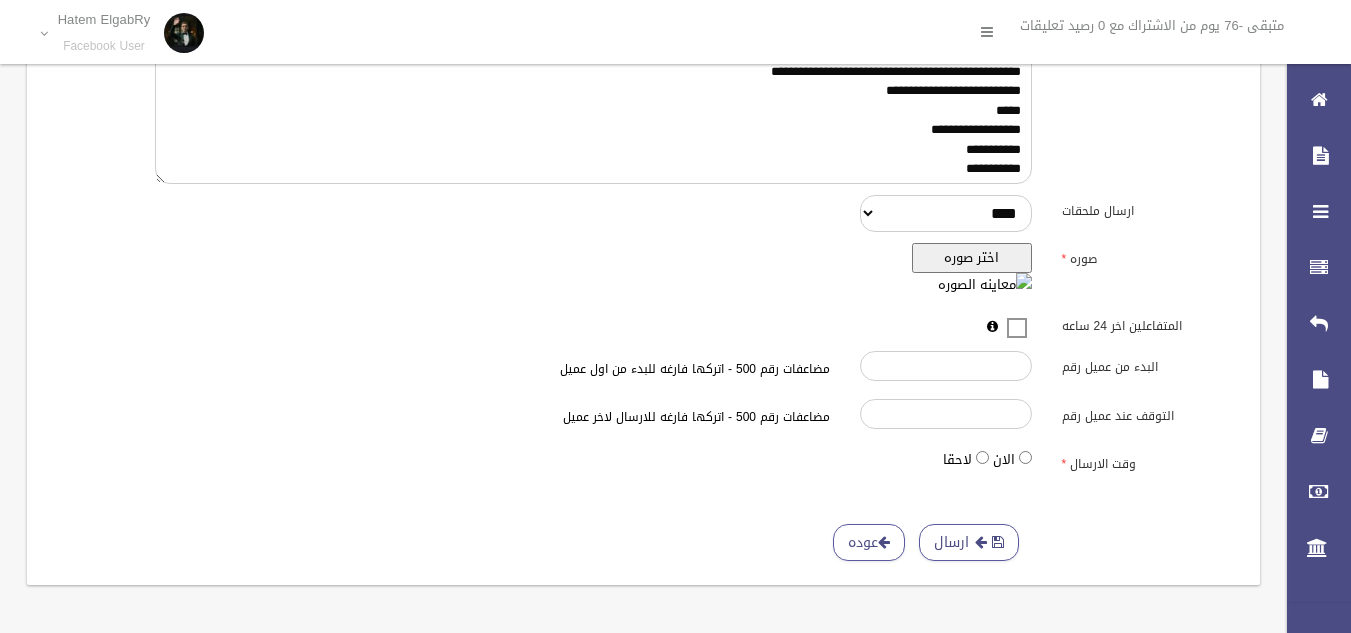 type 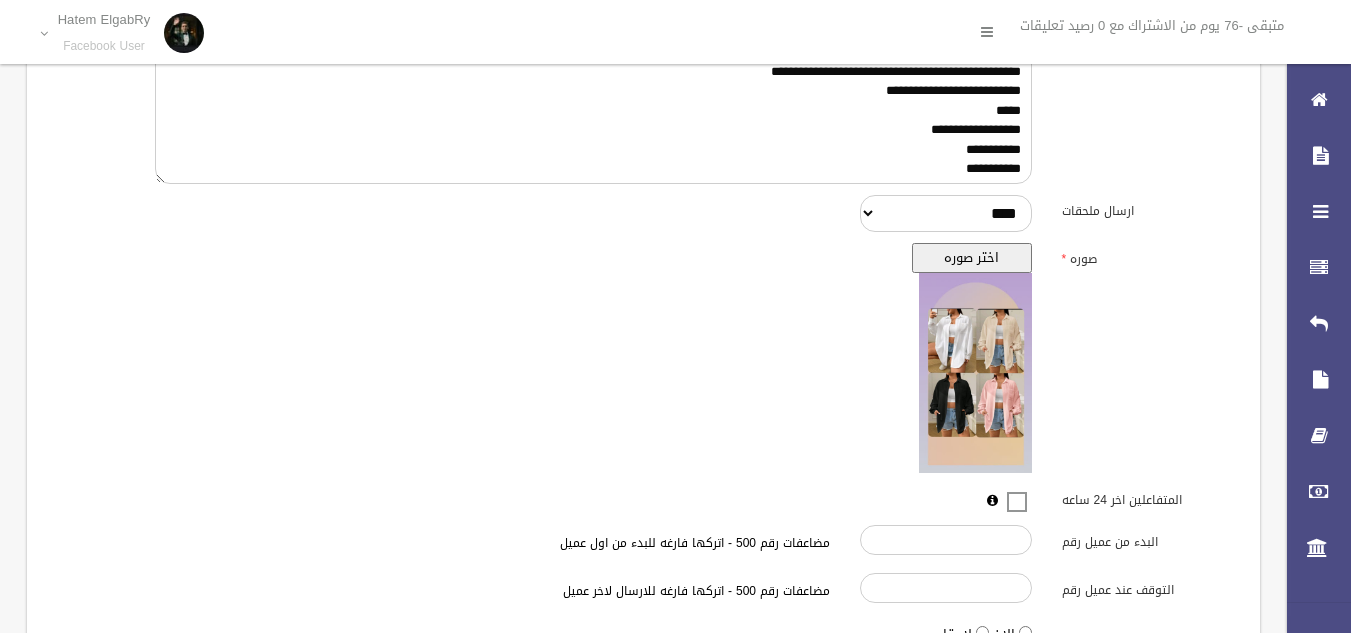 scroll, scrollTop: 635, scrollLeft: 0, axis: vertical 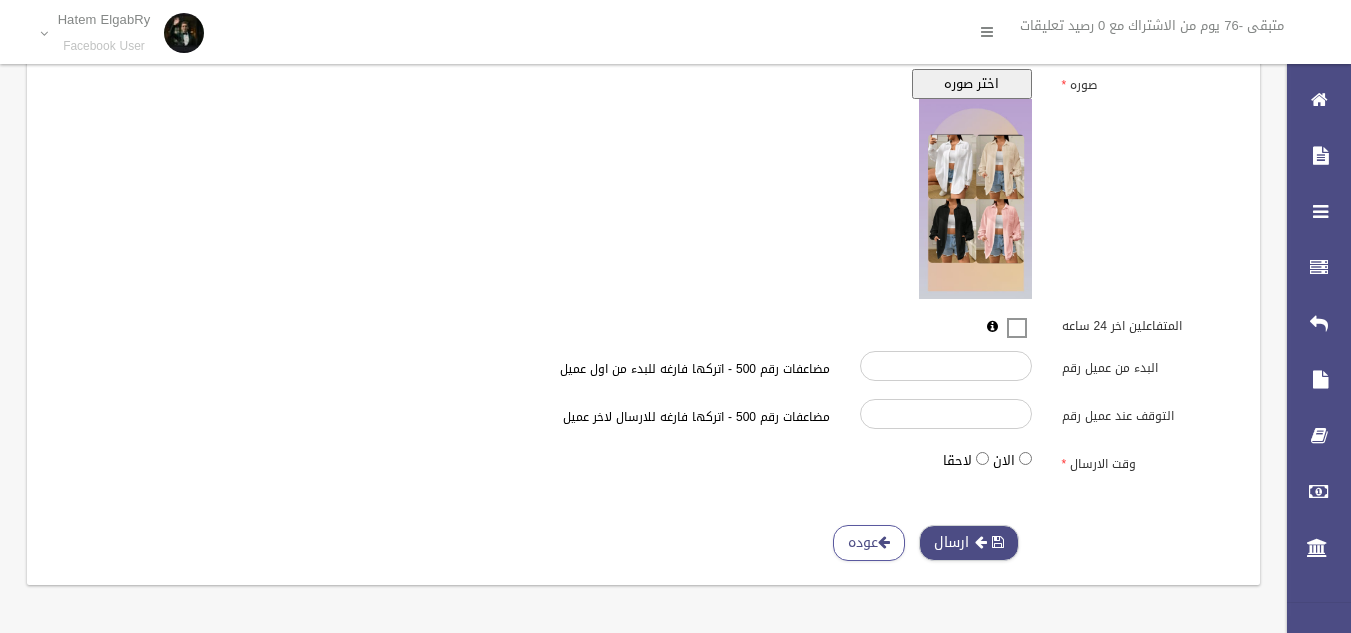 type 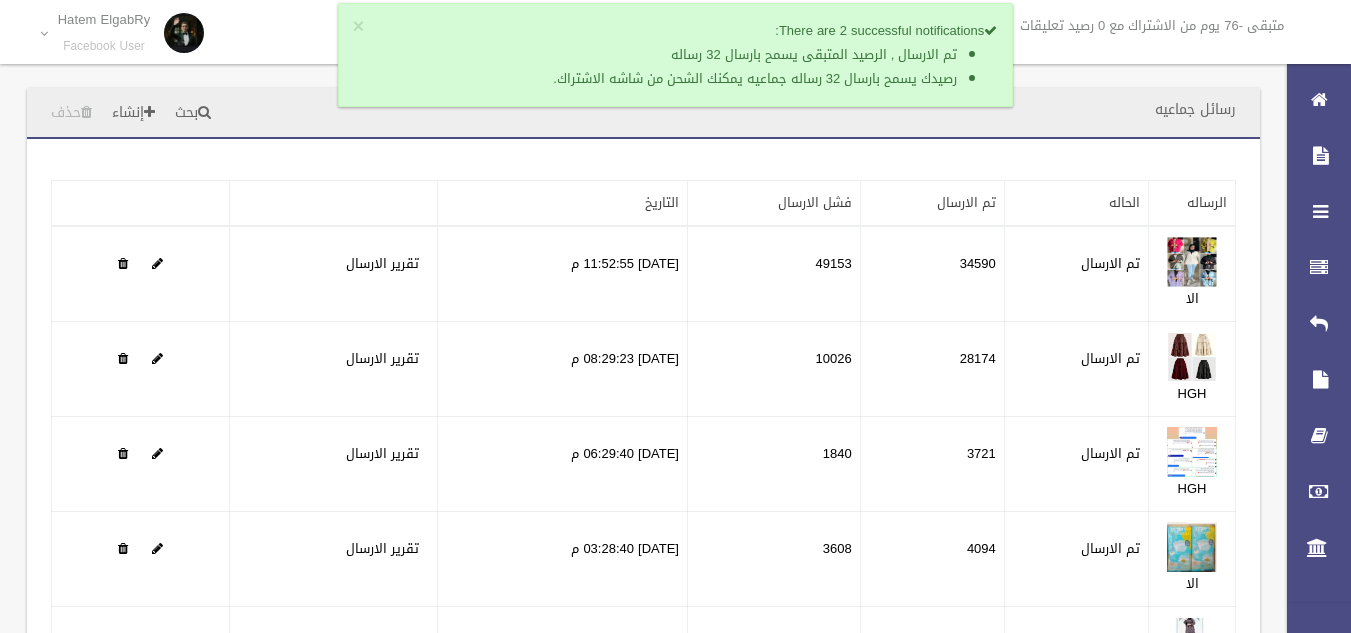 scroll, scrollTop: 0, scrollLeft: 0, axis: both 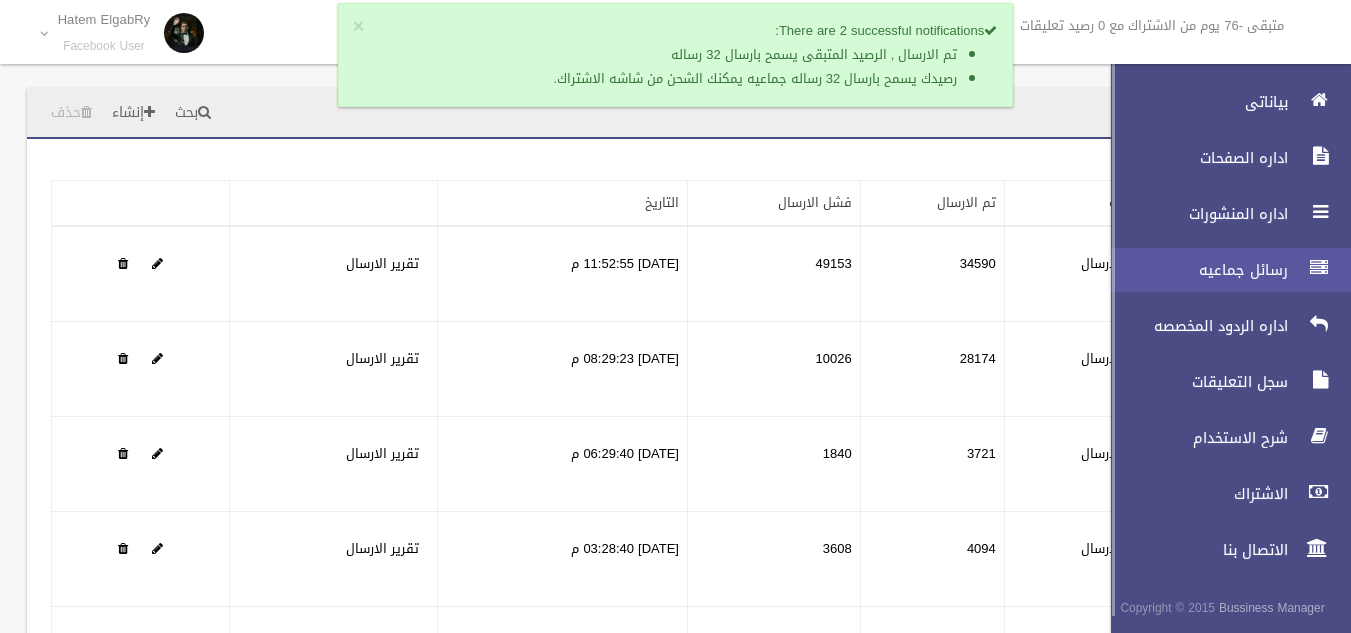 click at bounding box center (1319, 268) 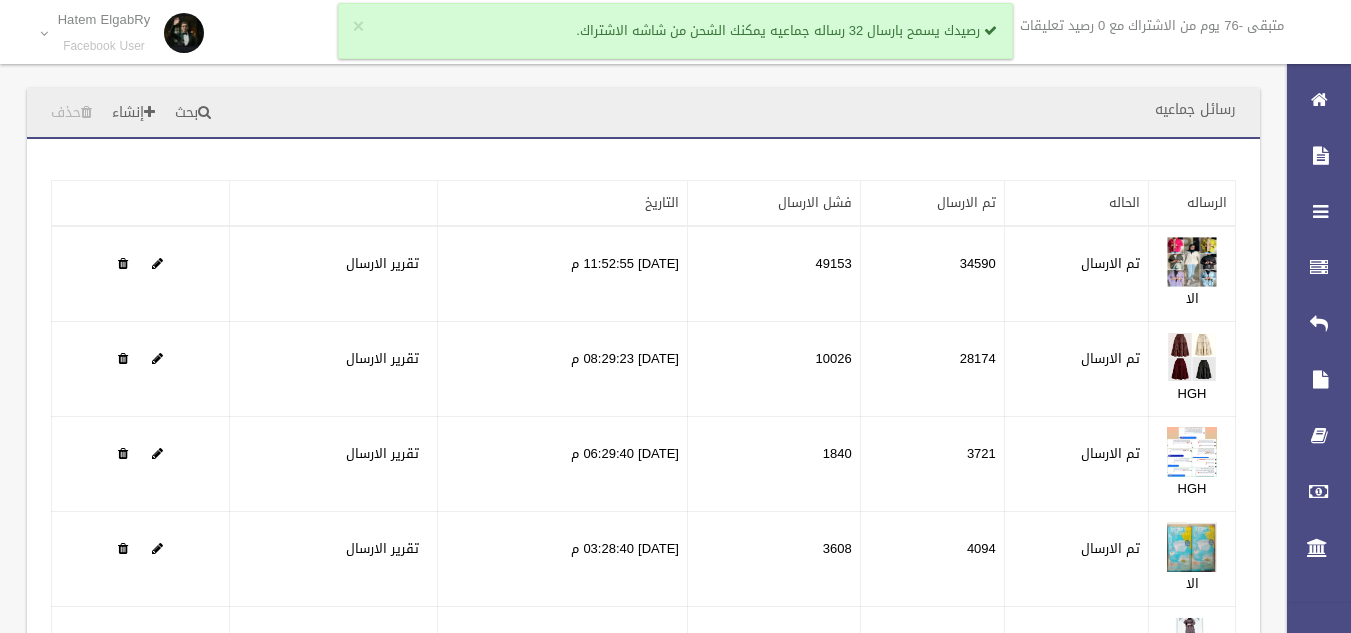 scroll, scrollTop: 256, scrollLeft: 0, axis: vertical 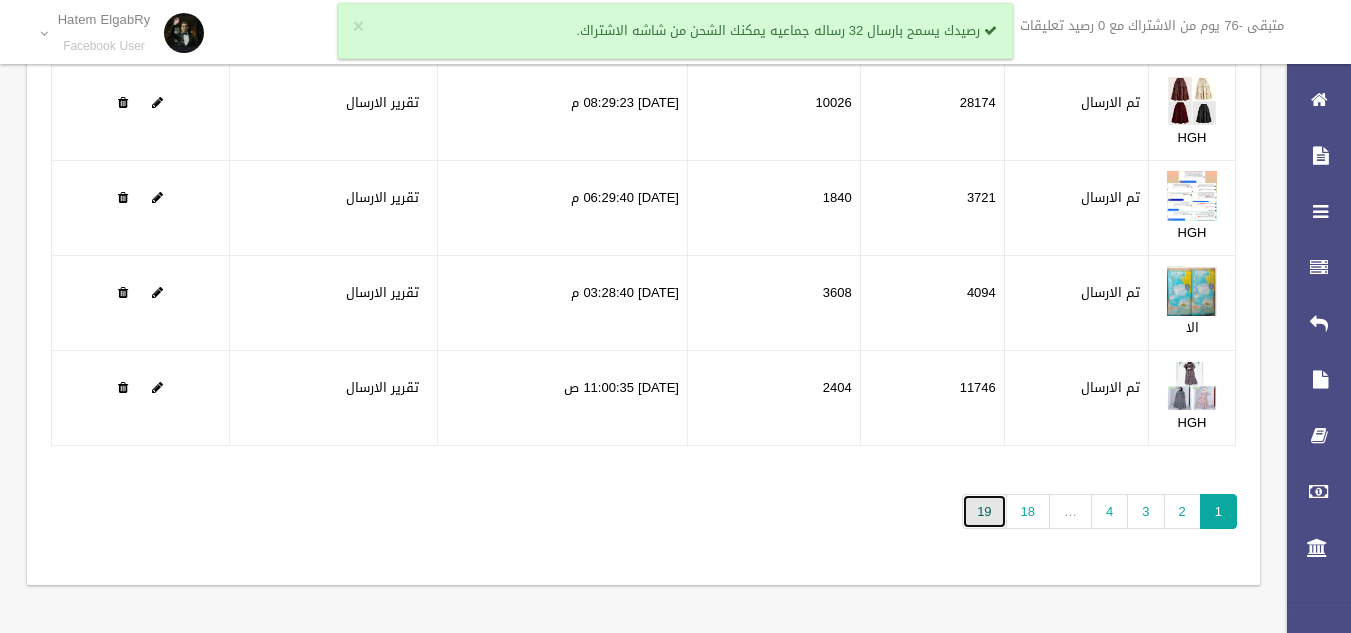 click on "19" at bounding box center (984, 511) 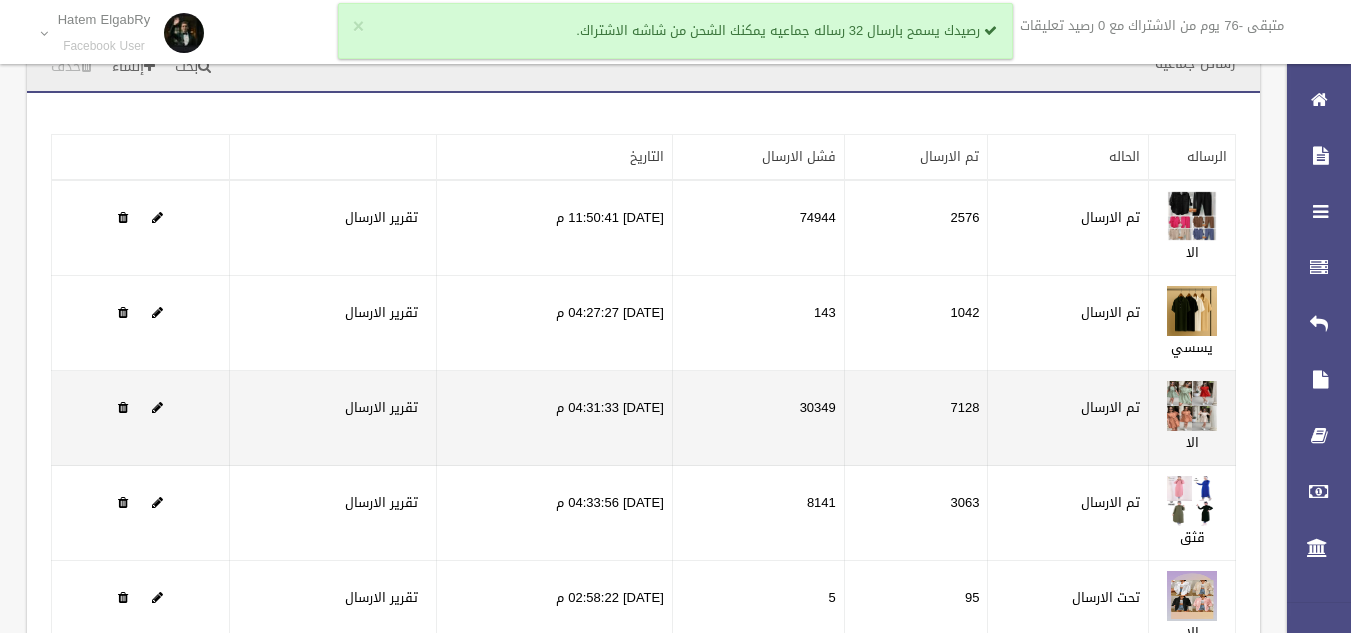scroll, scrollTop: 256, scrollLeft: 0, axis: vertical 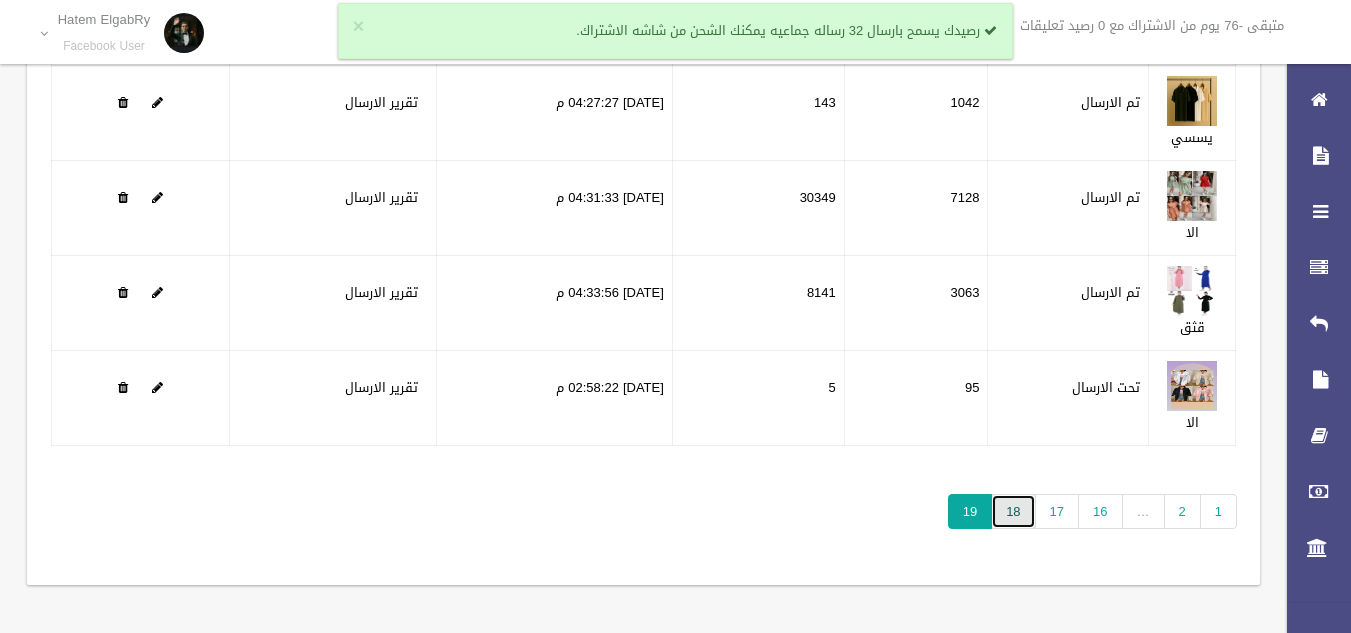 click on "18" at bounding box center [1013, 511] 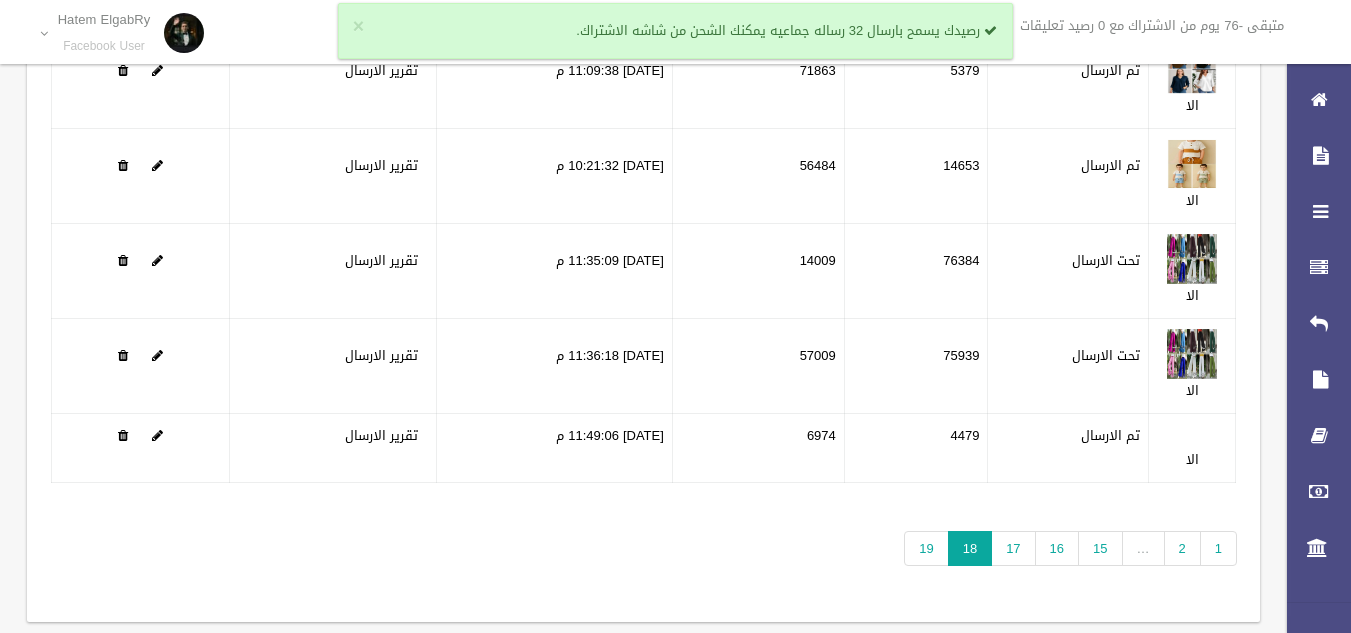 scroll, scrollTop: 195, scrollLeft: 0, axis: vertical 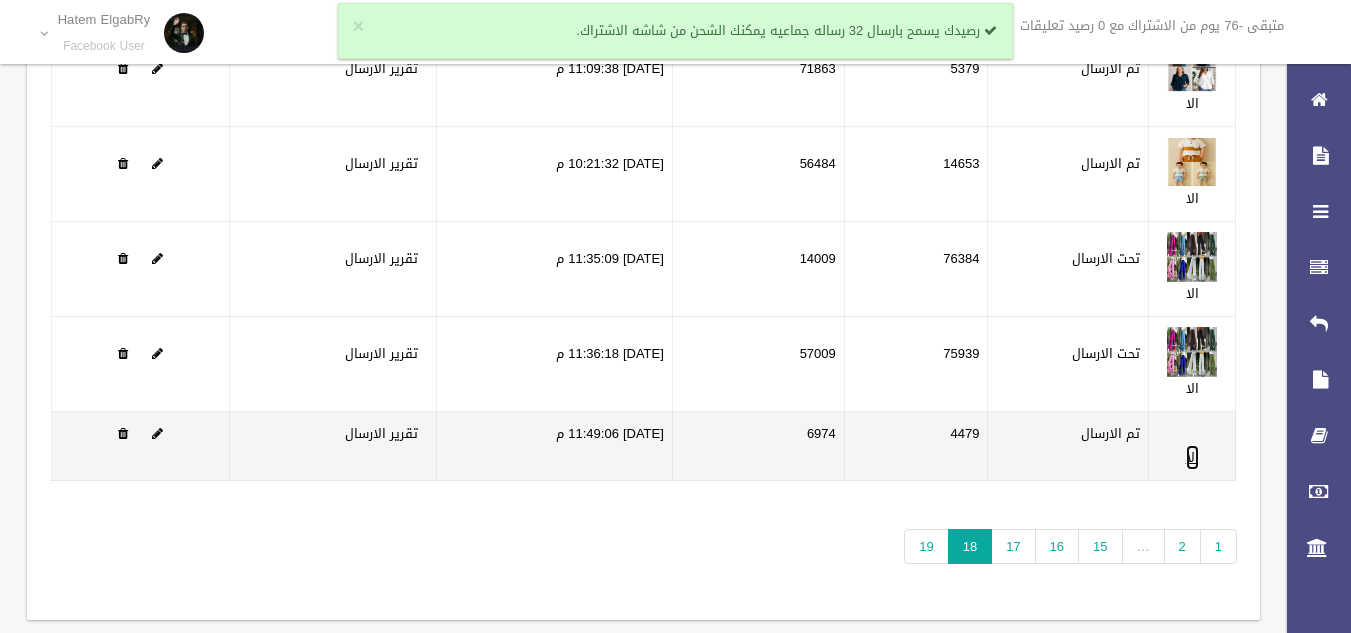 click on "الا" at bounding box center (1192, 457) 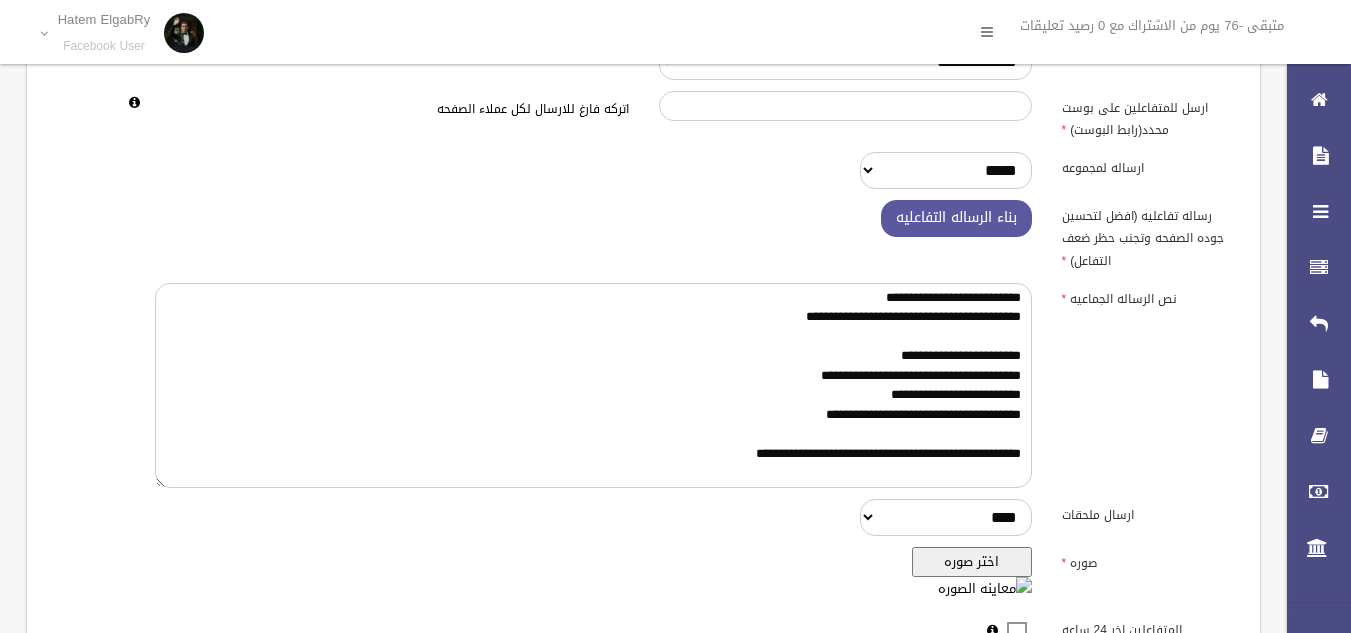 scroll, scrollTop: 159, scrollLeft: 0, axis: vertical 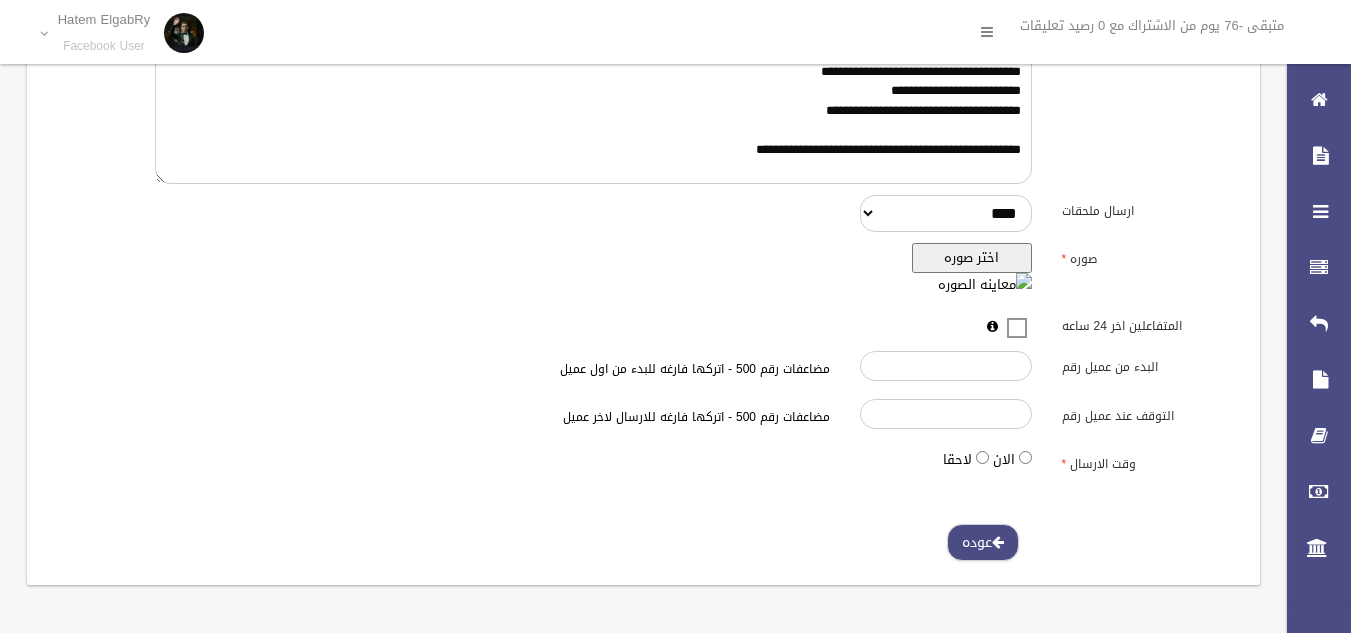 click on "عوده" at bounding box center (983, 542) 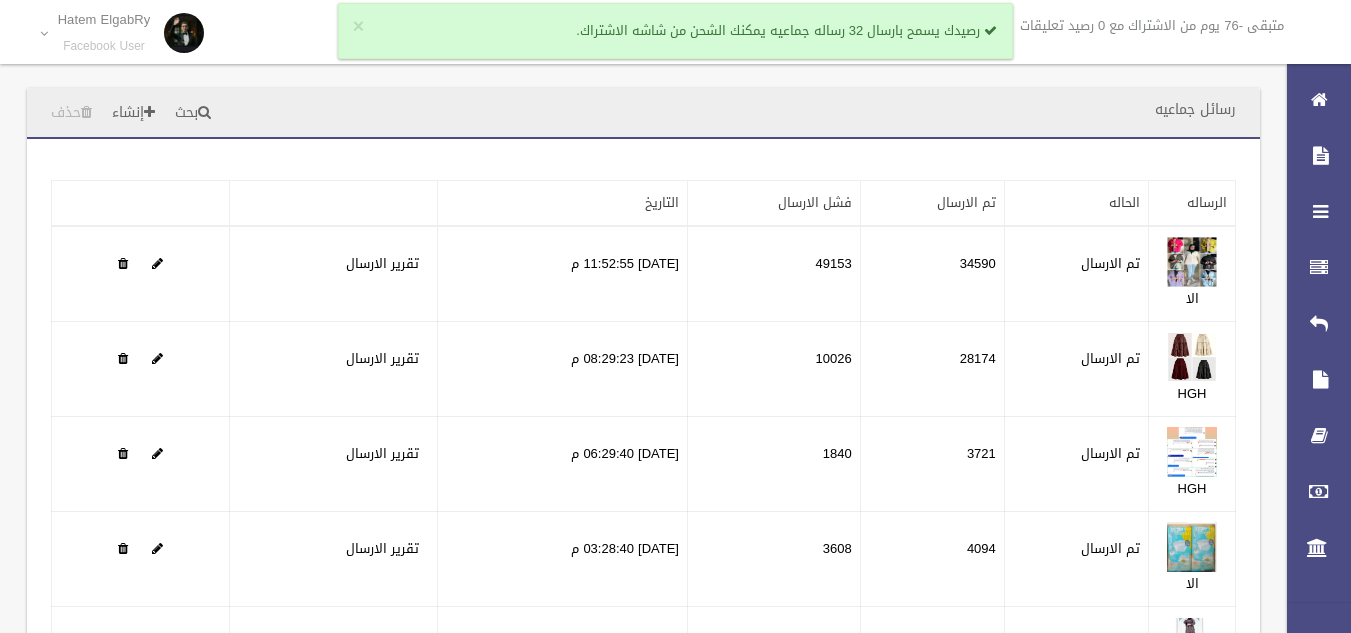 scroll, scrollTop: 0, scrollLeft: 0, axis: both 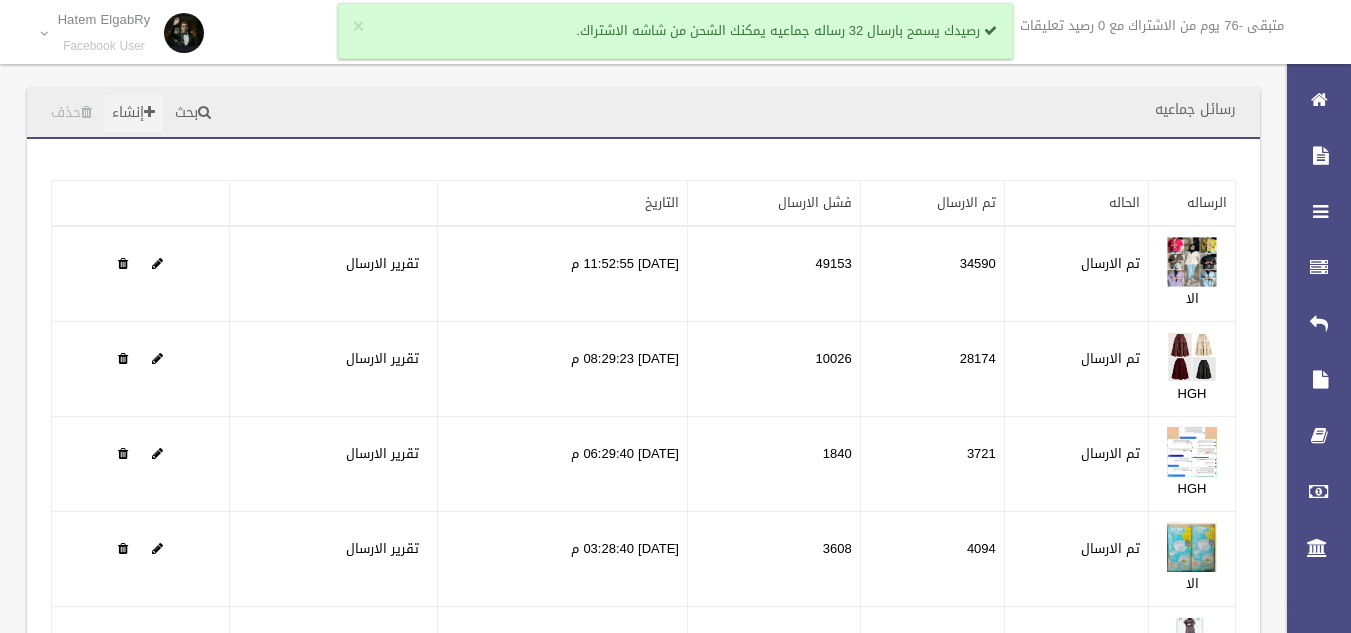 click on "إنشاء" at bounding box center (133, 113) 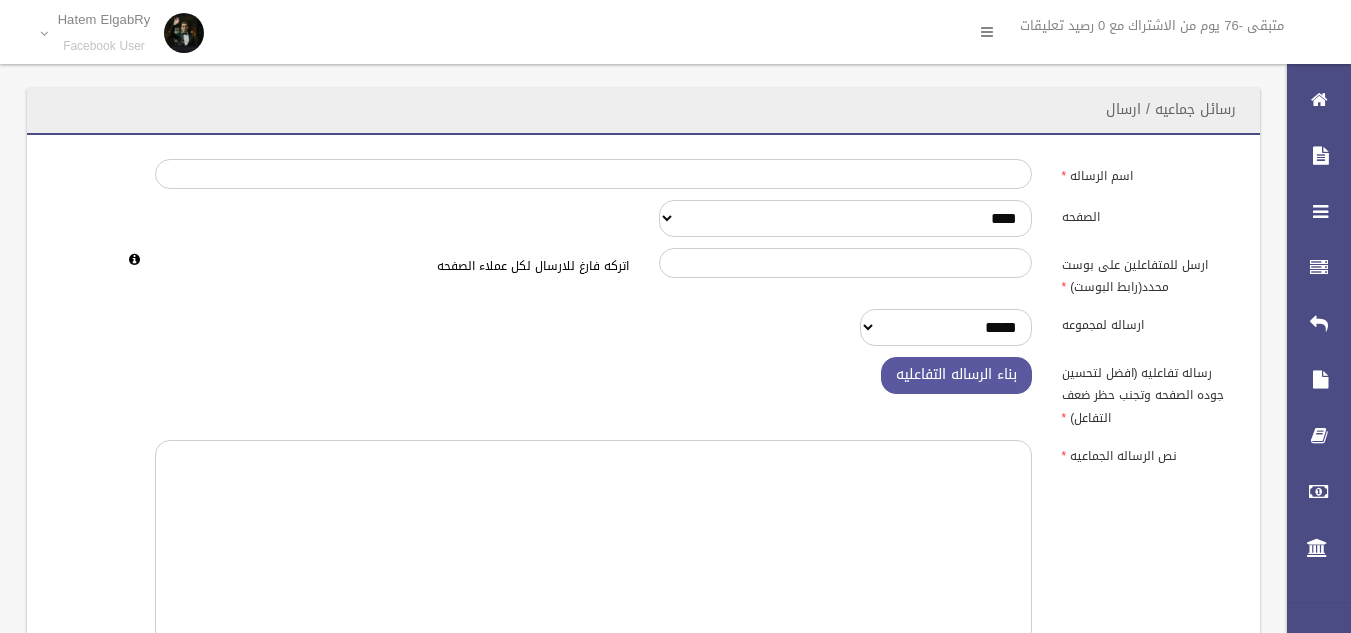 scroll, scrollTop: 0, scrollLeft: 0, axis: both 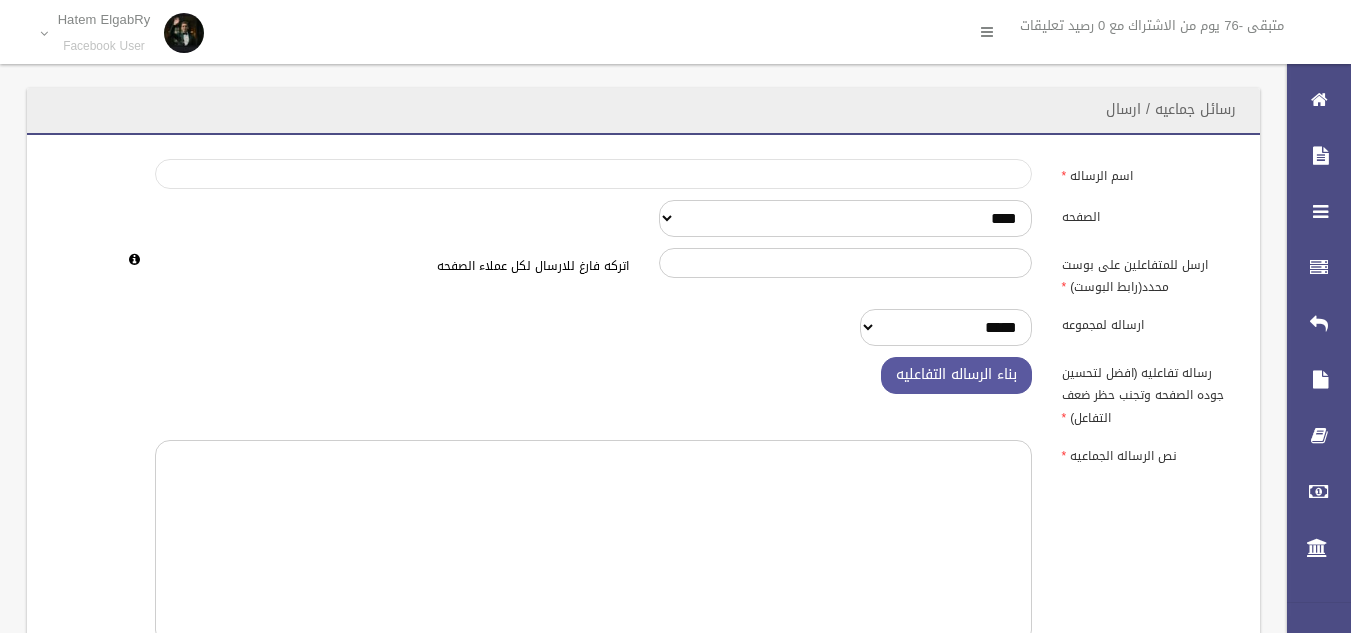 click on "اسم الرساله" at bounding box center [593, 174] 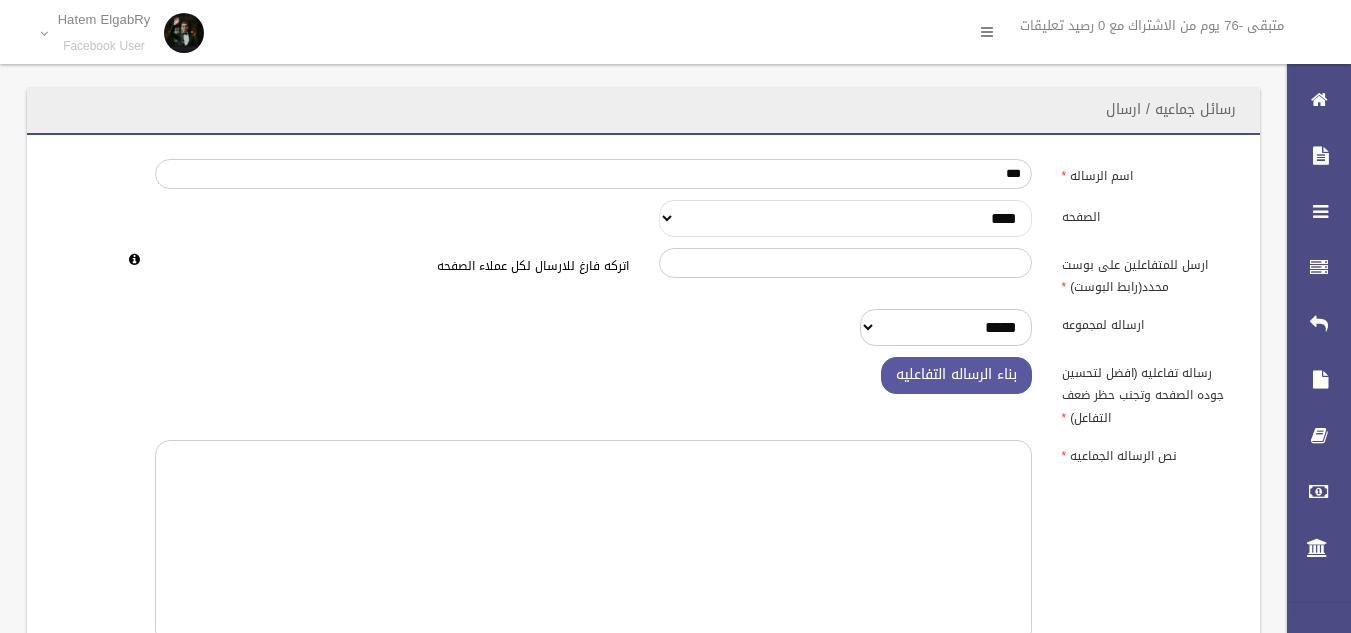 click on "**********" at bounding box center (845, 218) 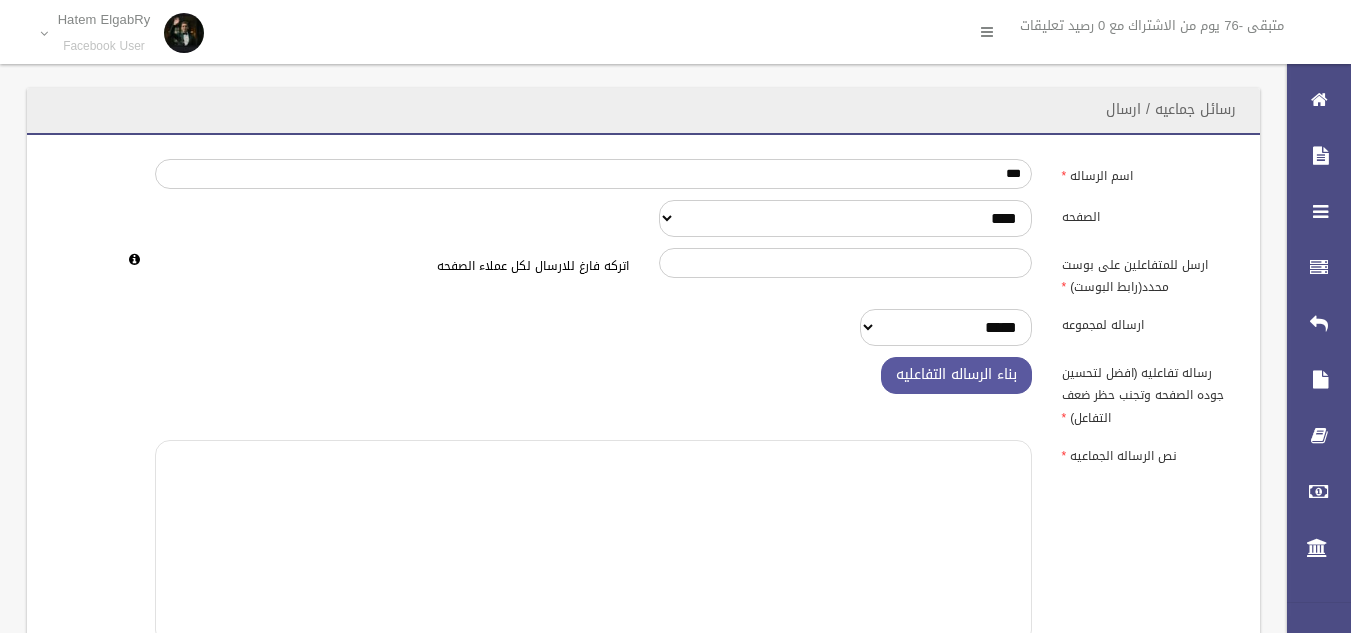 click at bounding box center (593, 542) 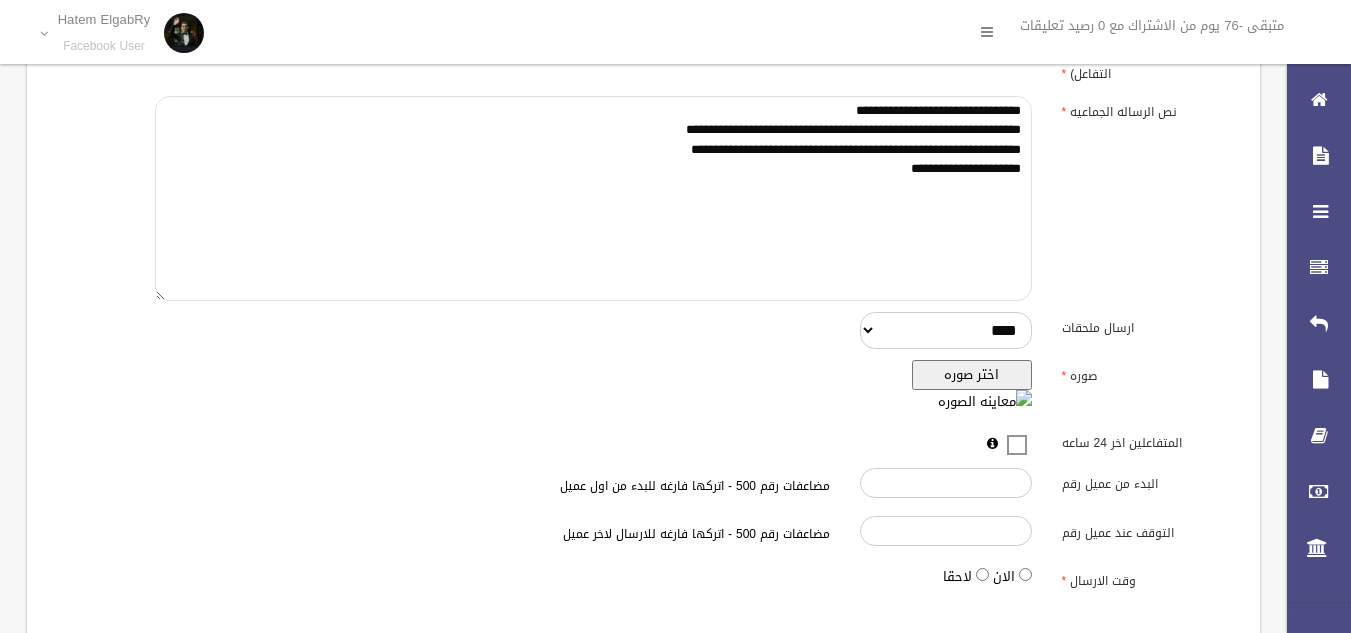 scroll, scrollTop: 345, scrollLeft: 0, axis: vertical 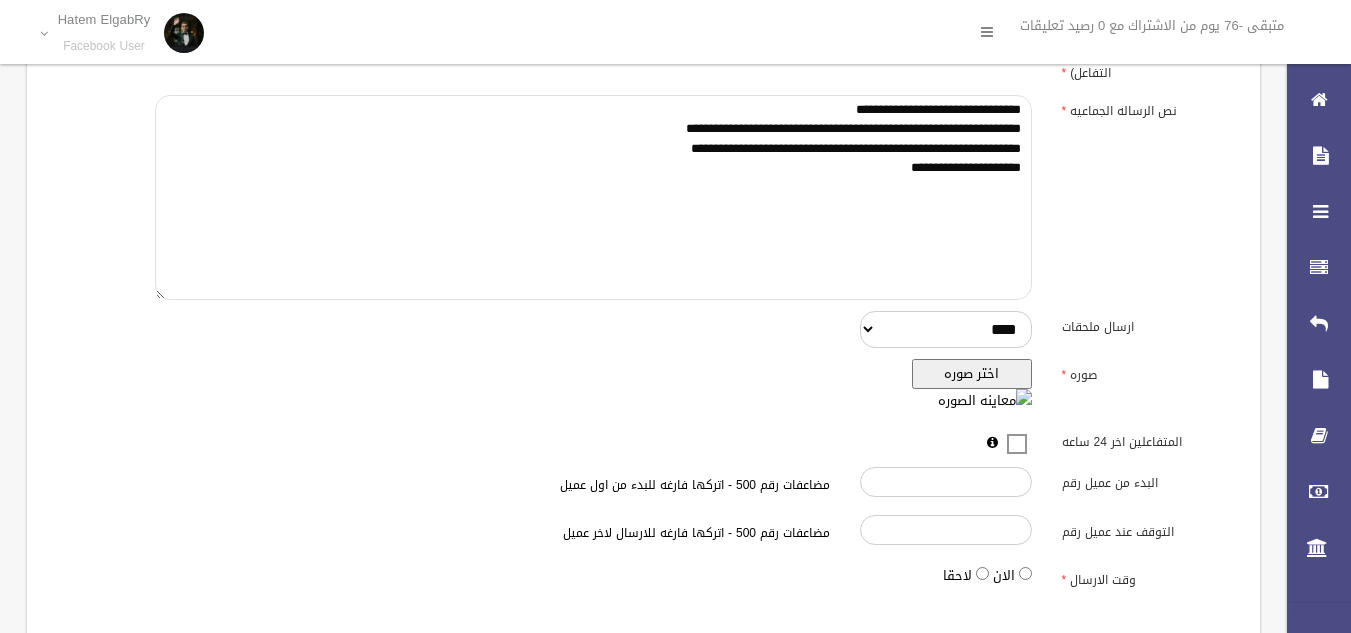 type on "**********" 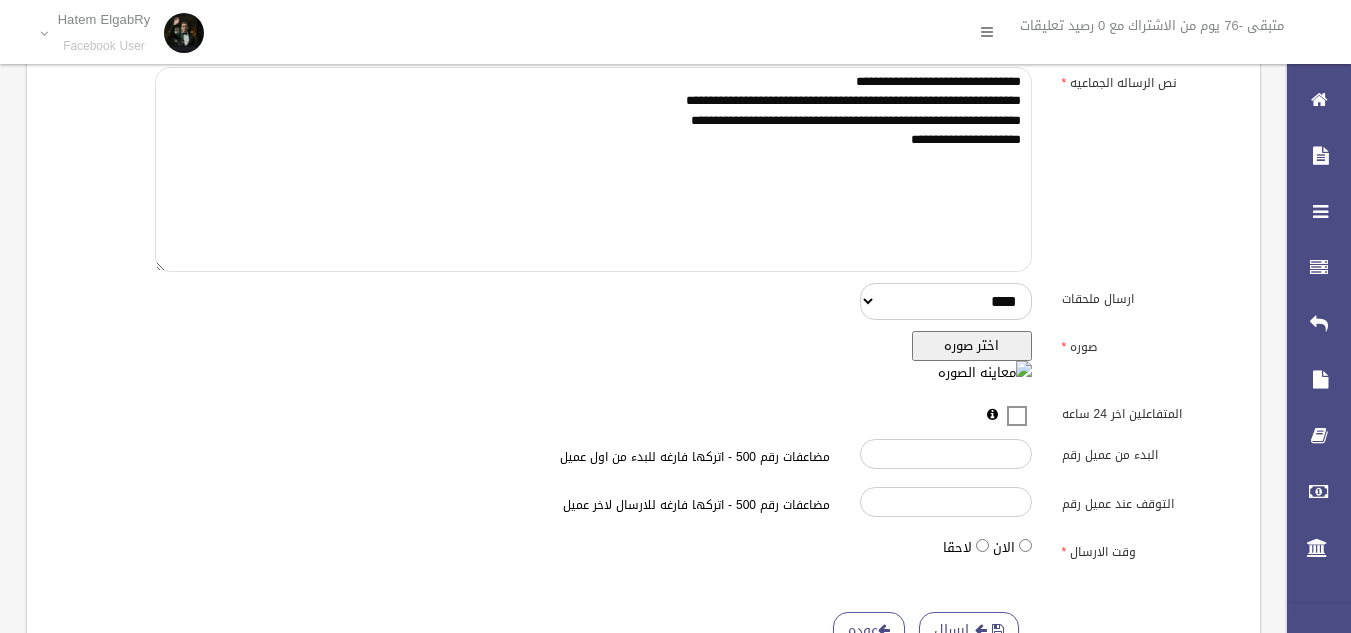 scroll, scrollTop: 461, scrollLeft: 0, axis: vertical 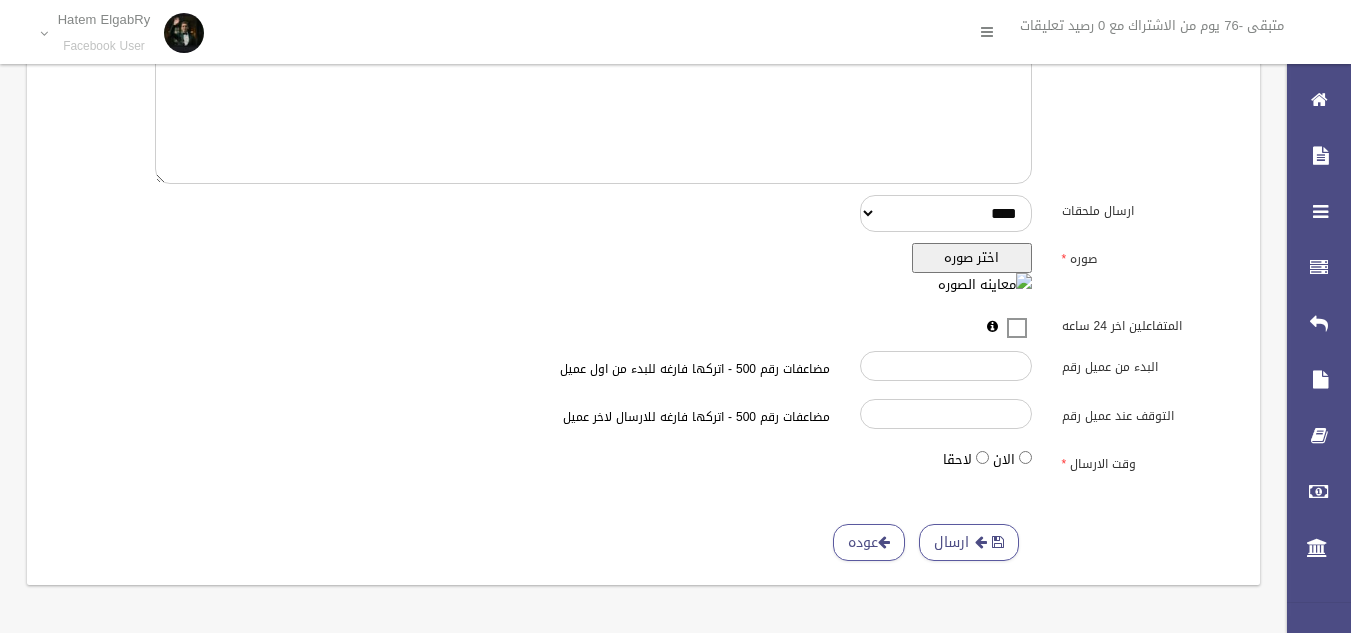 click on "ارسال
عوده" at bounding box center (643, 512) 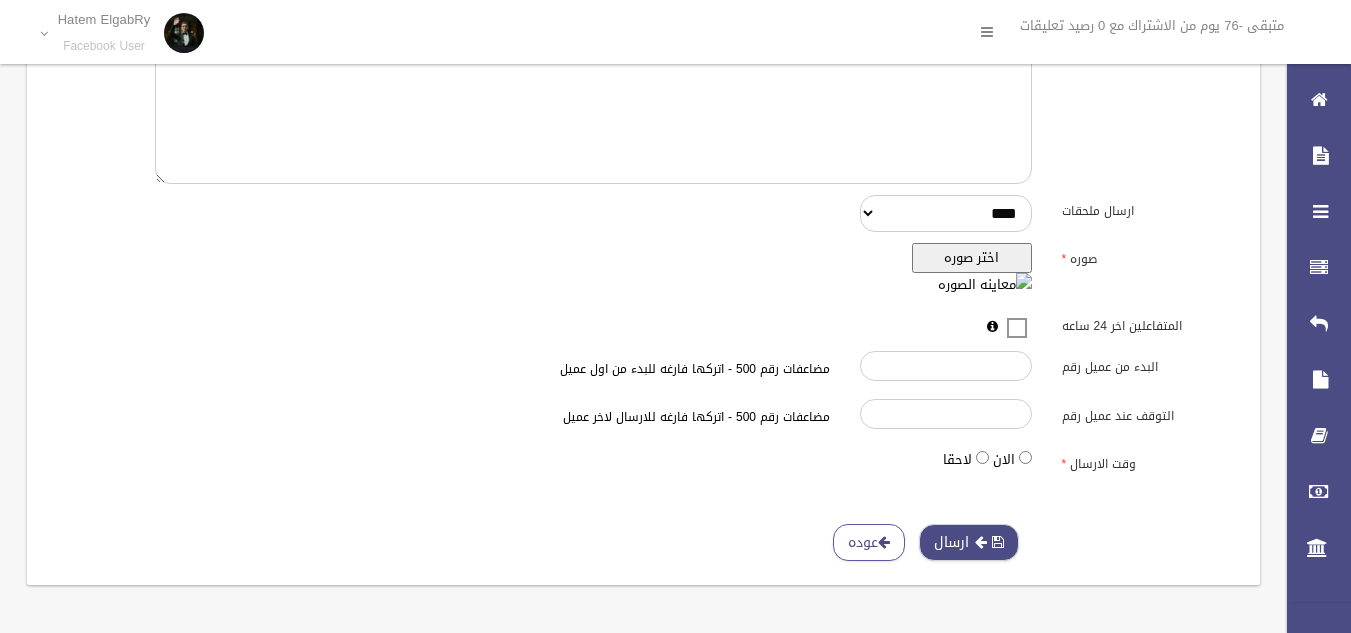 click on "ارسال" at bounding box center (969, 542) 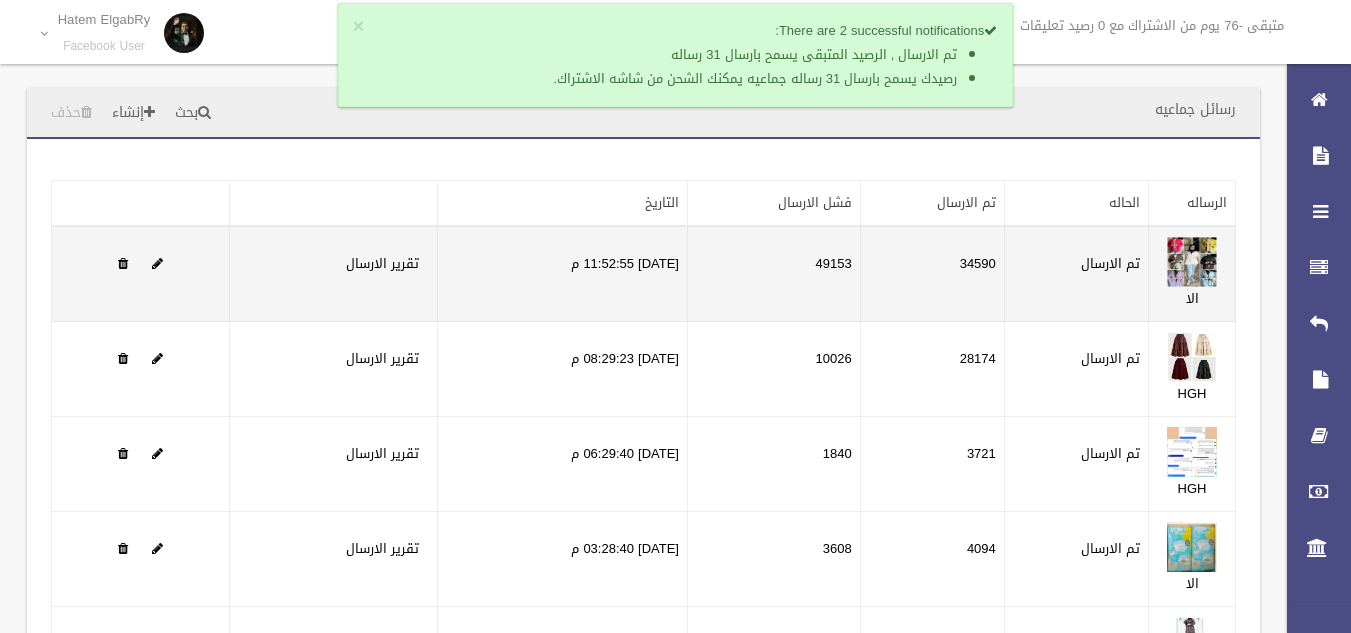 scroll, scrollTop: 0, scrollLeft: 0, axis: both 